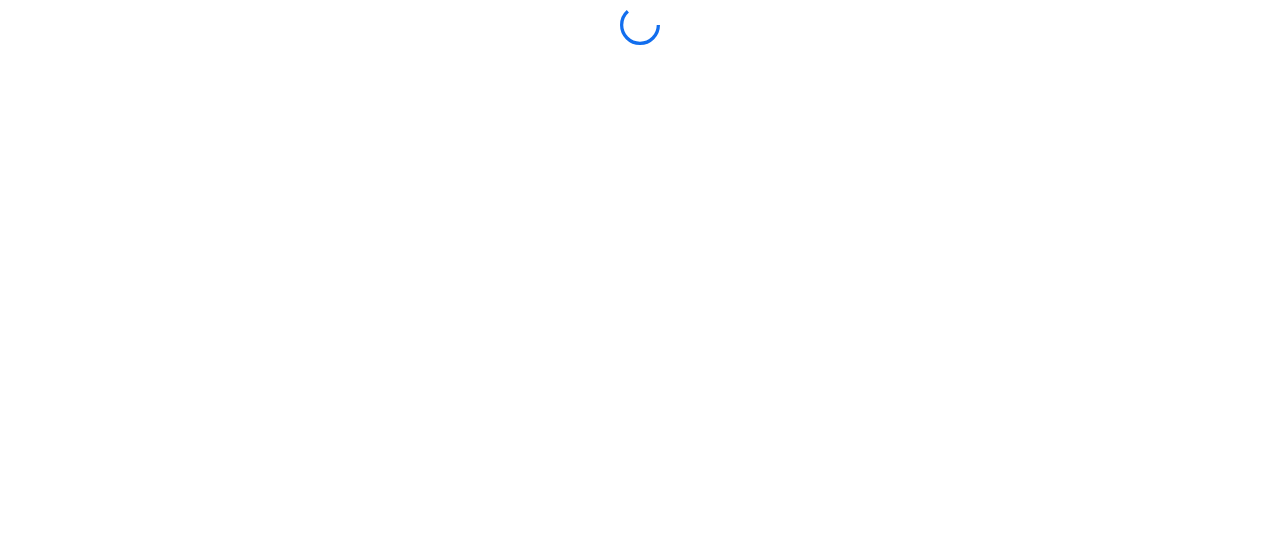 scroll, scrollTop: 0, scrollLeft: 0, axis: both 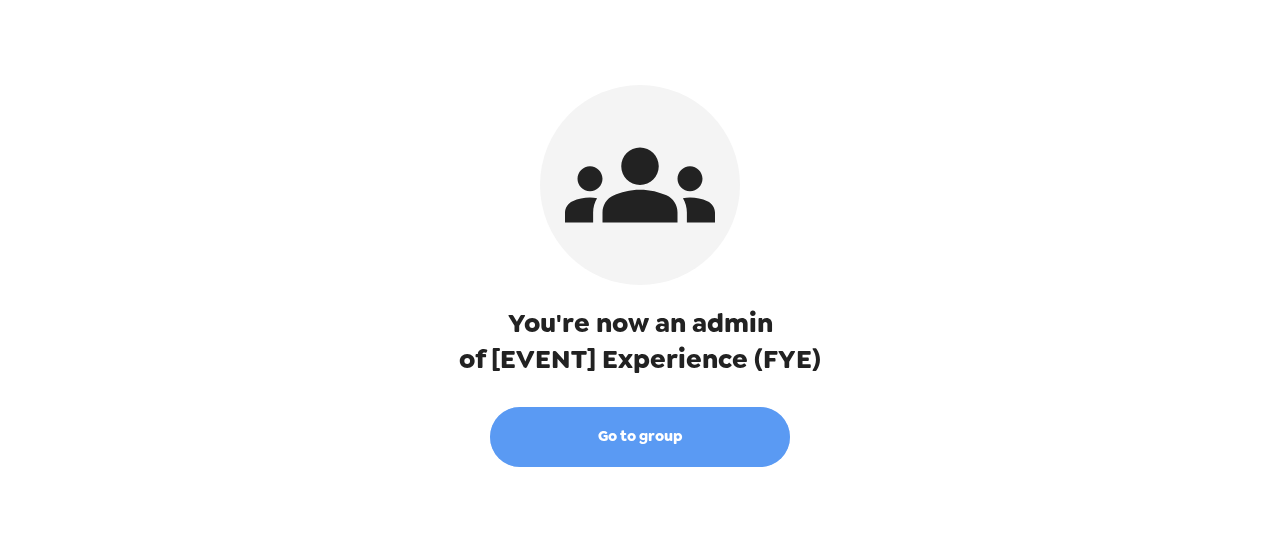 click on "Go to group" at bounding box center [640, 437] 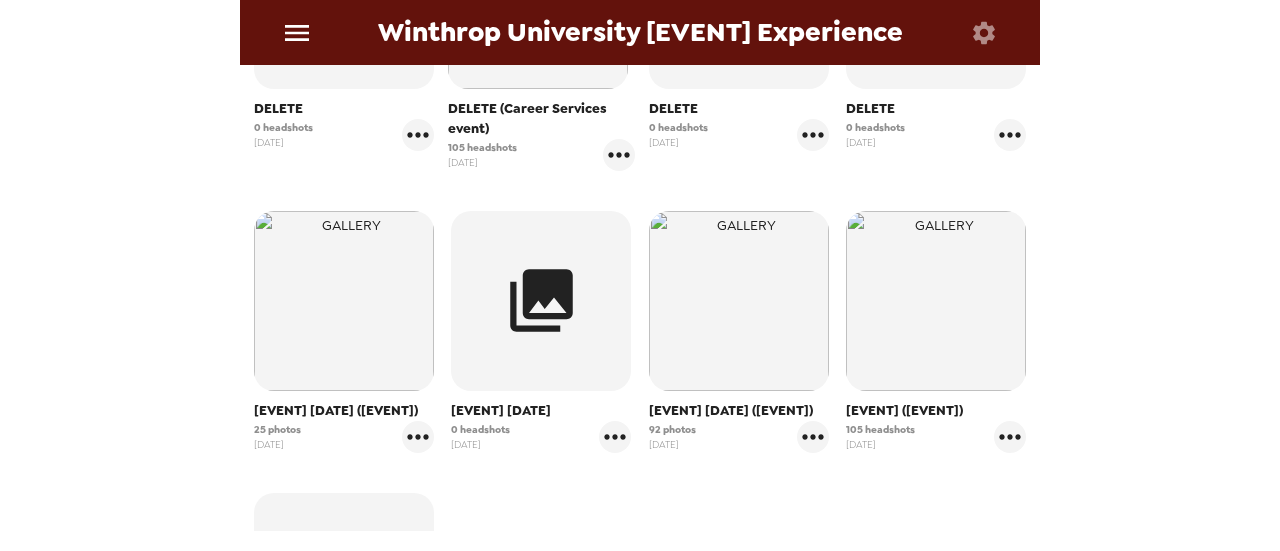 scroll, scrollTop: 631, scrollLeft: 0, axis: vertical 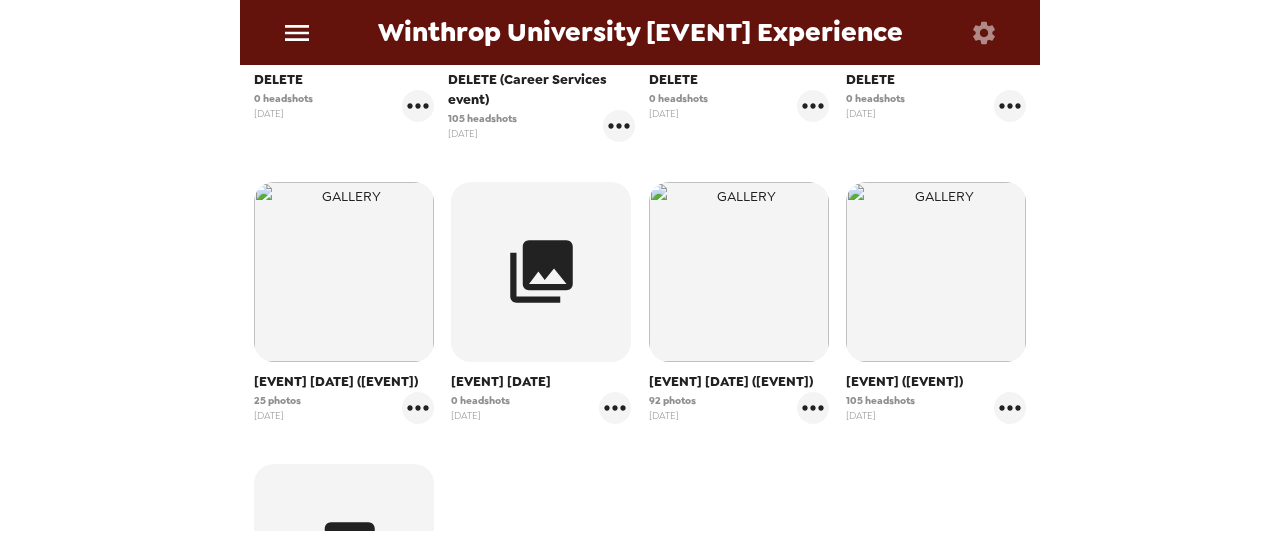 click 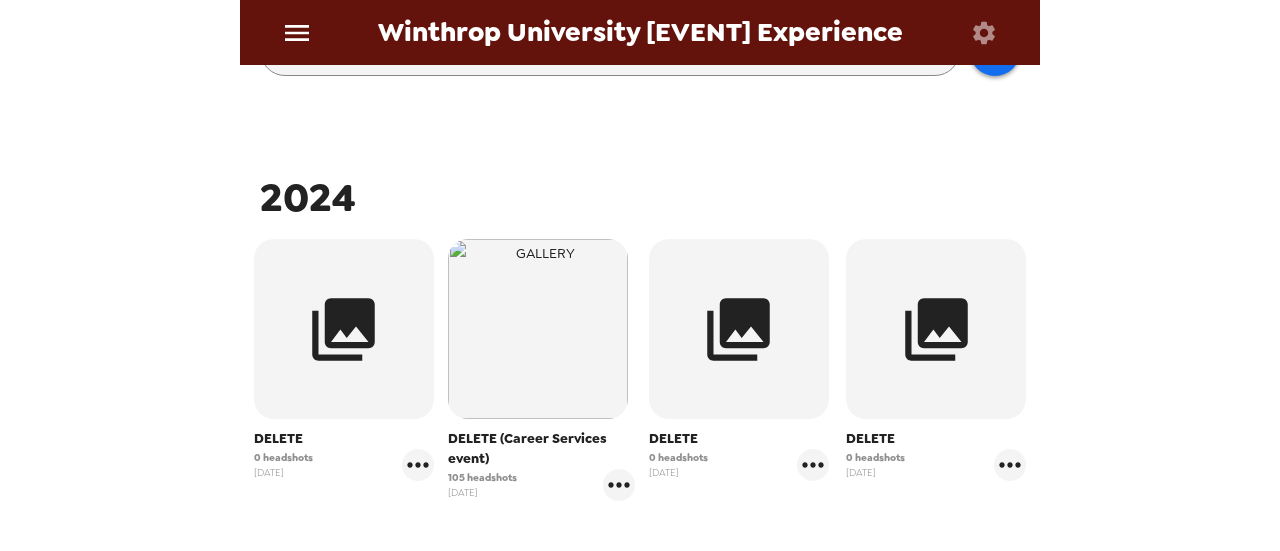 scroll, scrollTop: 400, scrollLeft: 0, axis: vertical 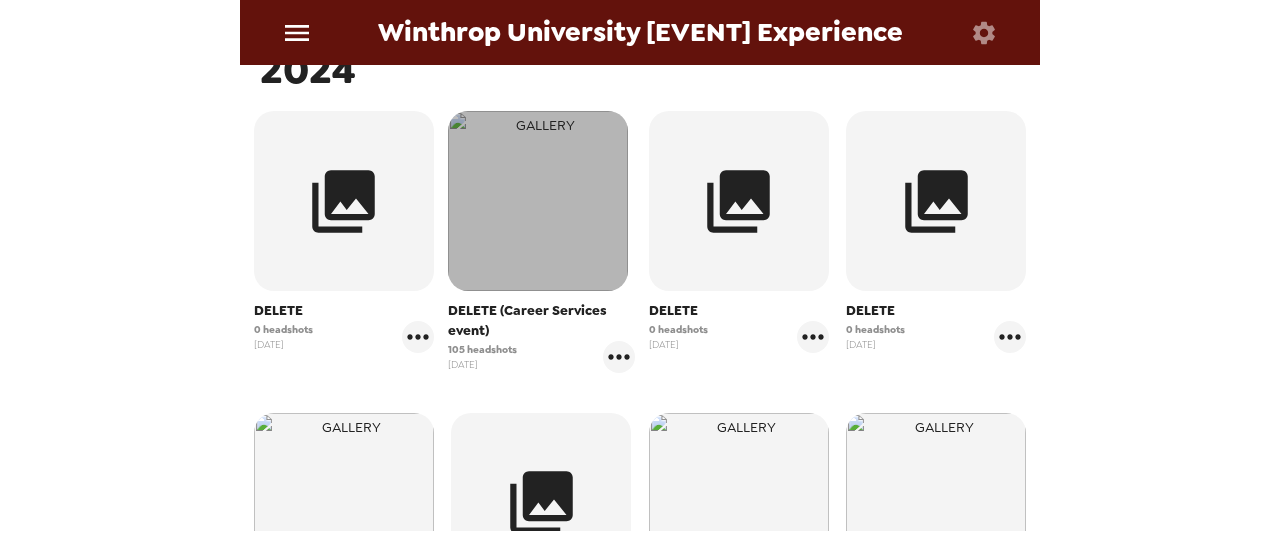 click at bounding box center [538, 201] 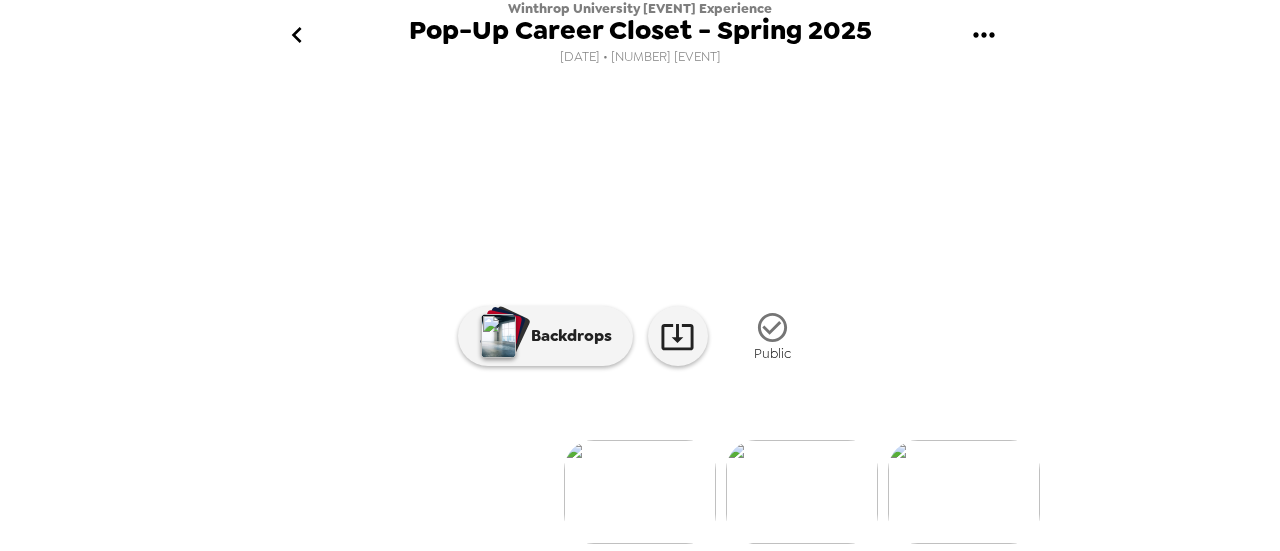 scroll, scrollTop: 0, scrollLeft: 0, axis: both 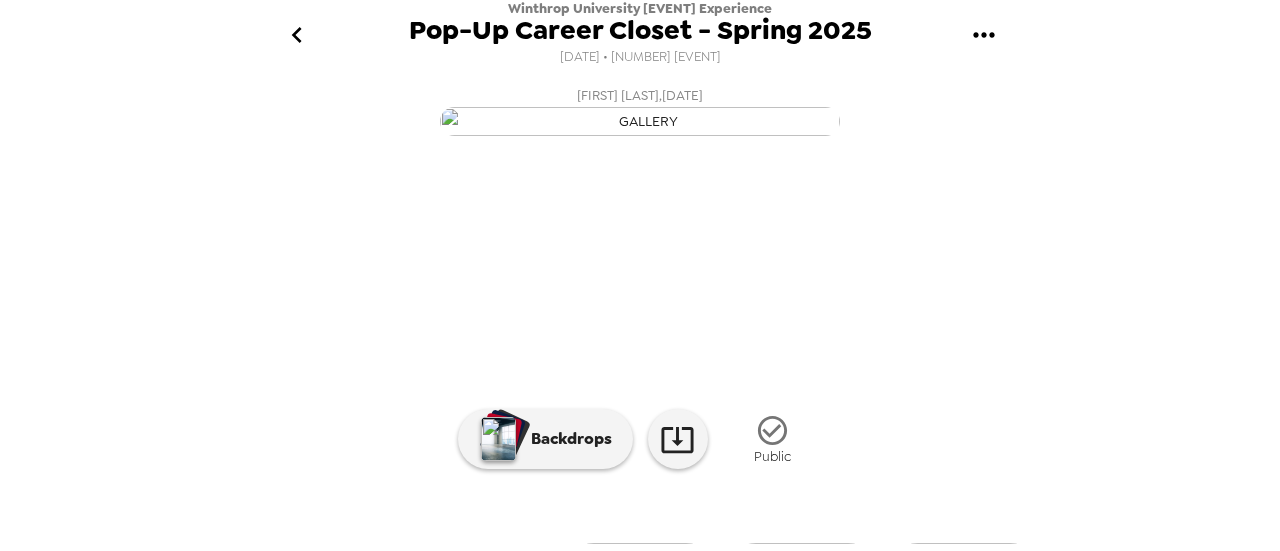 click 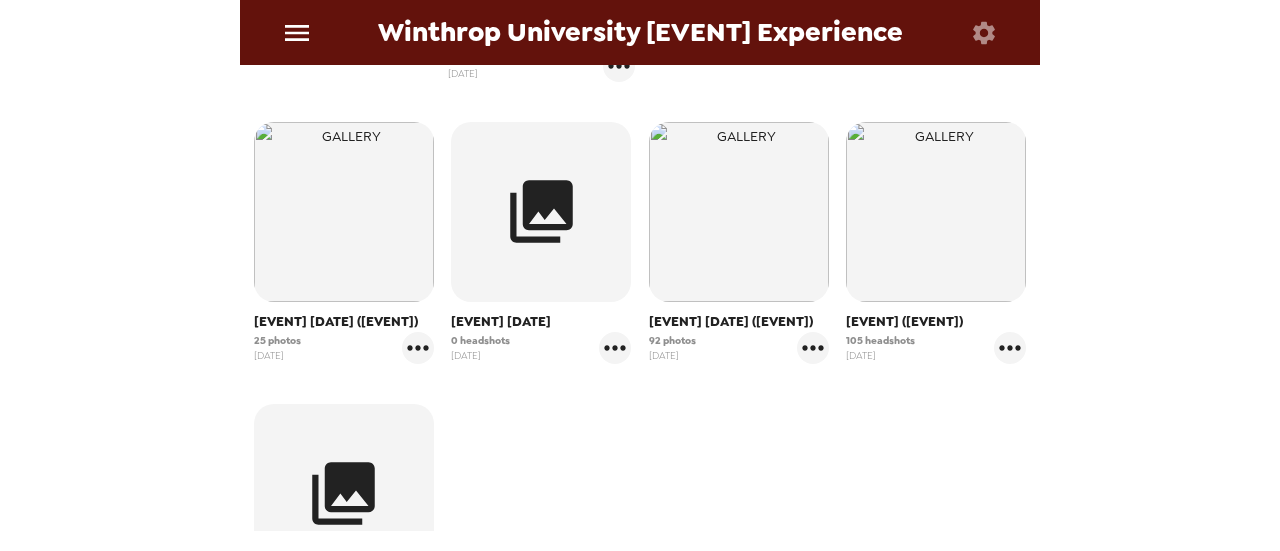 scroll, scrollTop: 700, scrollLeft: 0, axis: vertical 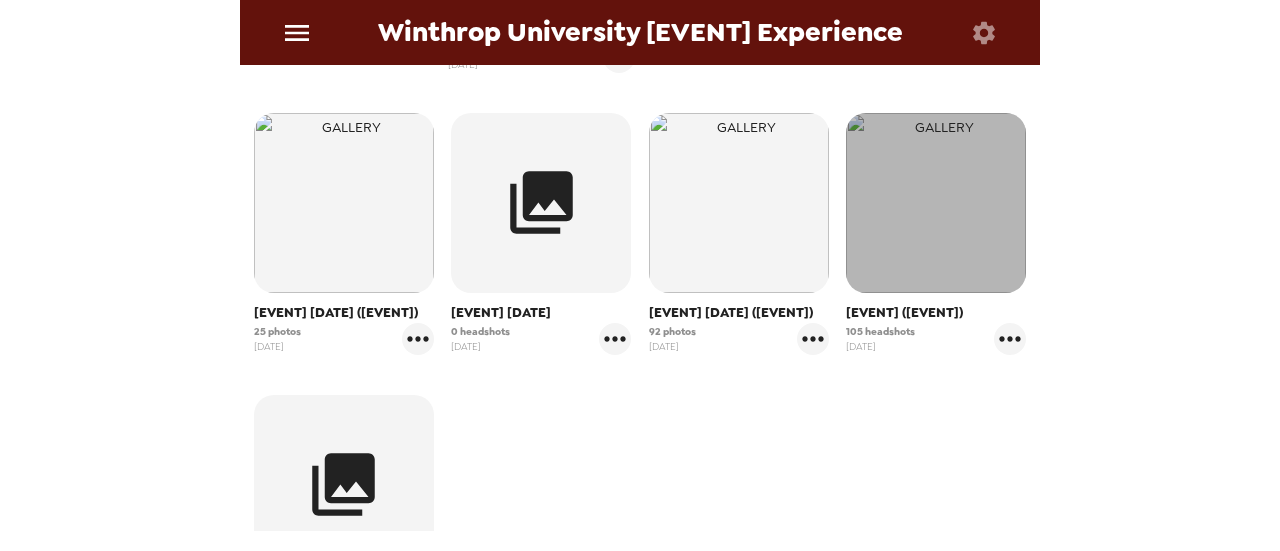 click at bounding box center (936, 203) 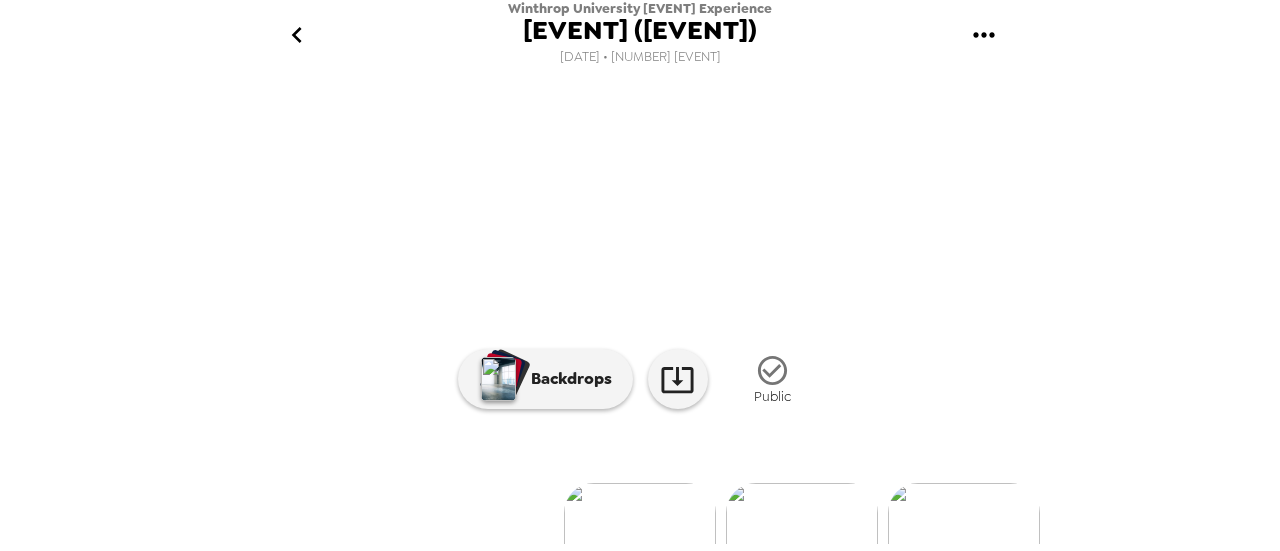 scroll, scrollTop: 29, scrollLeft: 0, axis: vertical 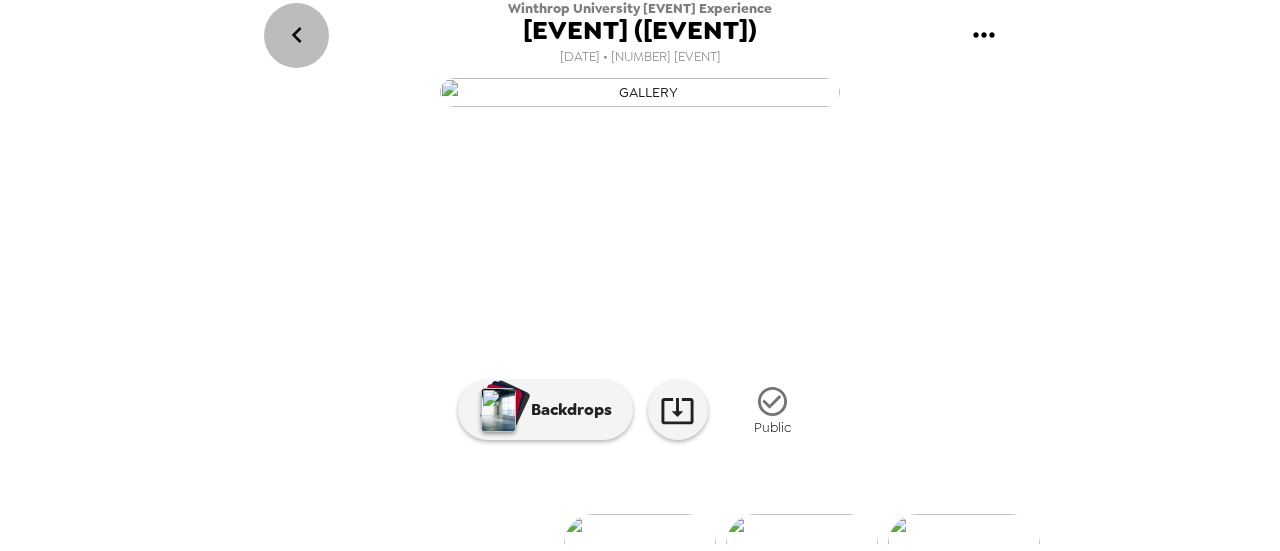 click 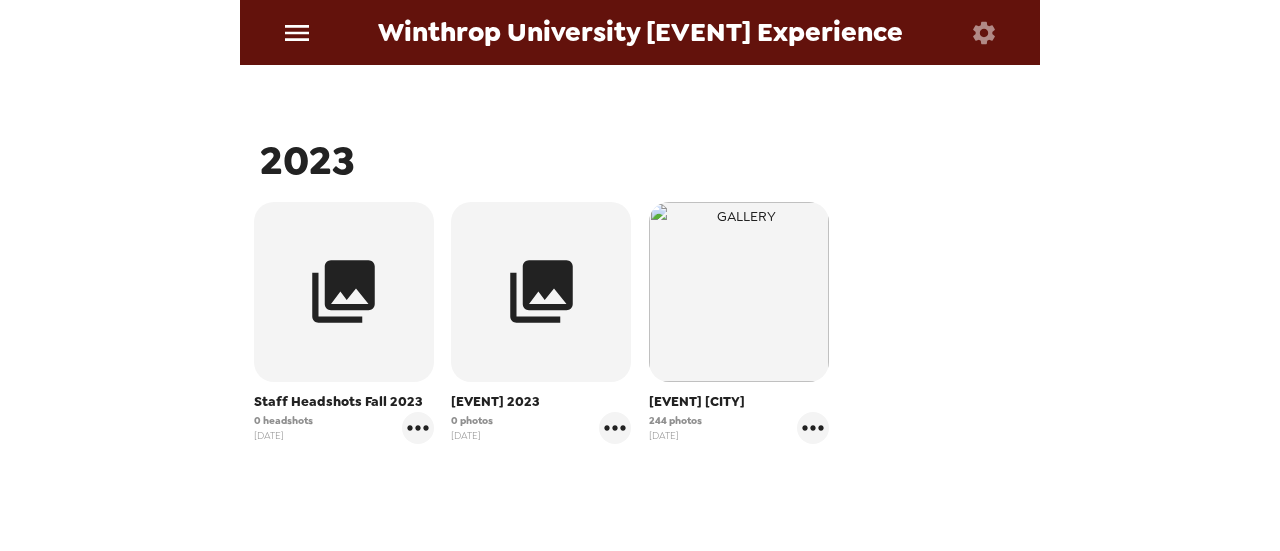 scroll, scrollTop: 1300, scrollLeft: 0, axis: vertical 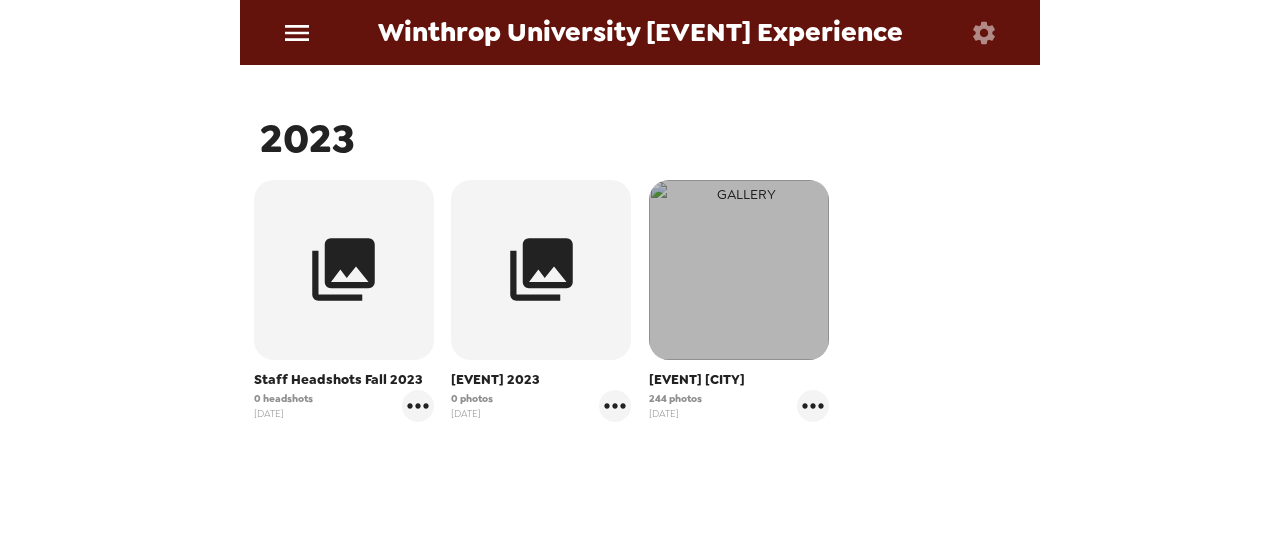 click at bounding box center (739, 270) 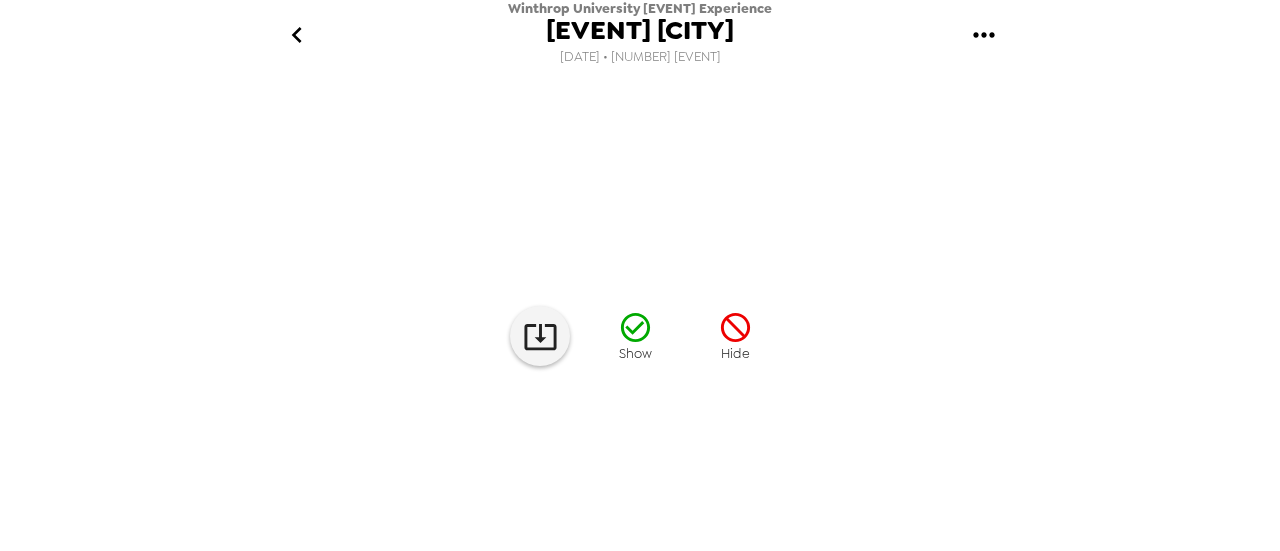 scroll, scrollTop: 306, scrollLeft: 0, axis: vertical 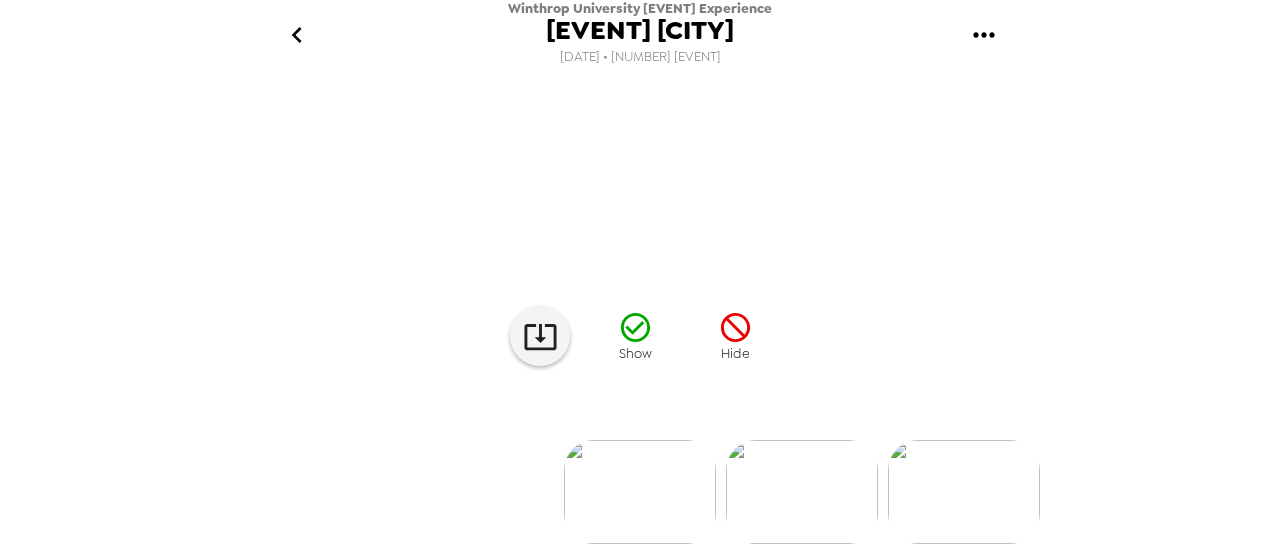 click at bounding box center (802, 492) 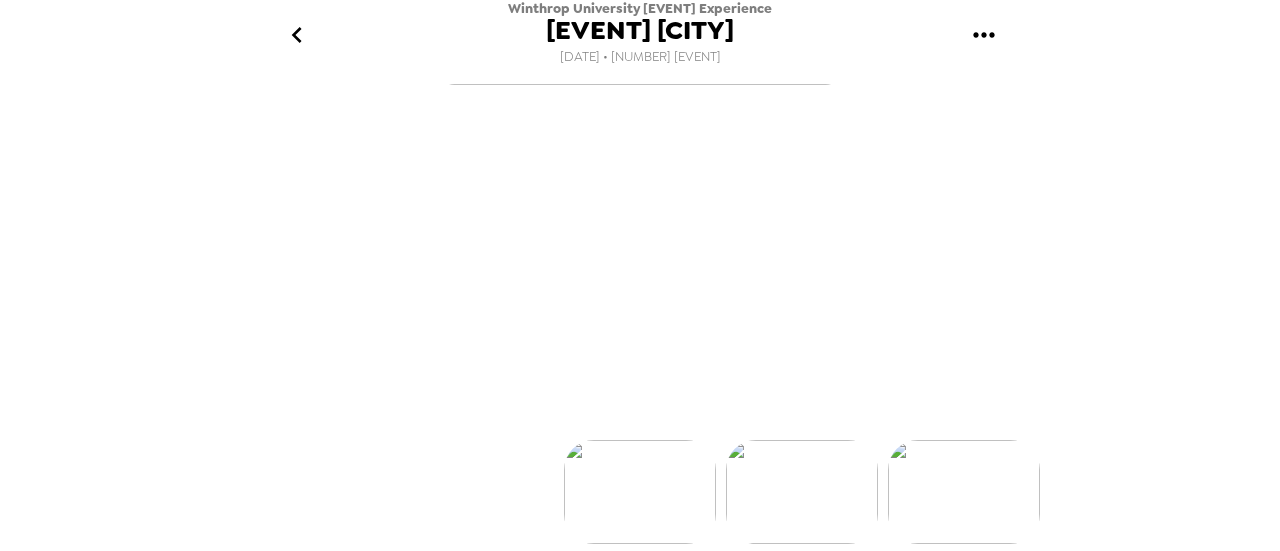 scroll, scrollTop: 230, scrollLeft: 0, axis: vertical 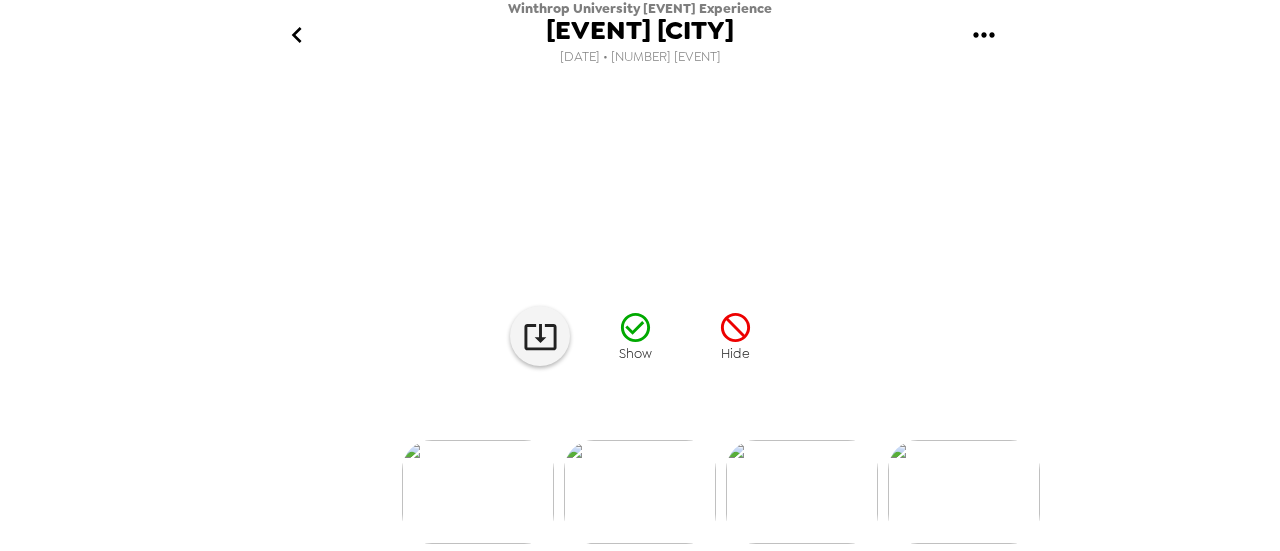 click at bounding box center [802, 492] 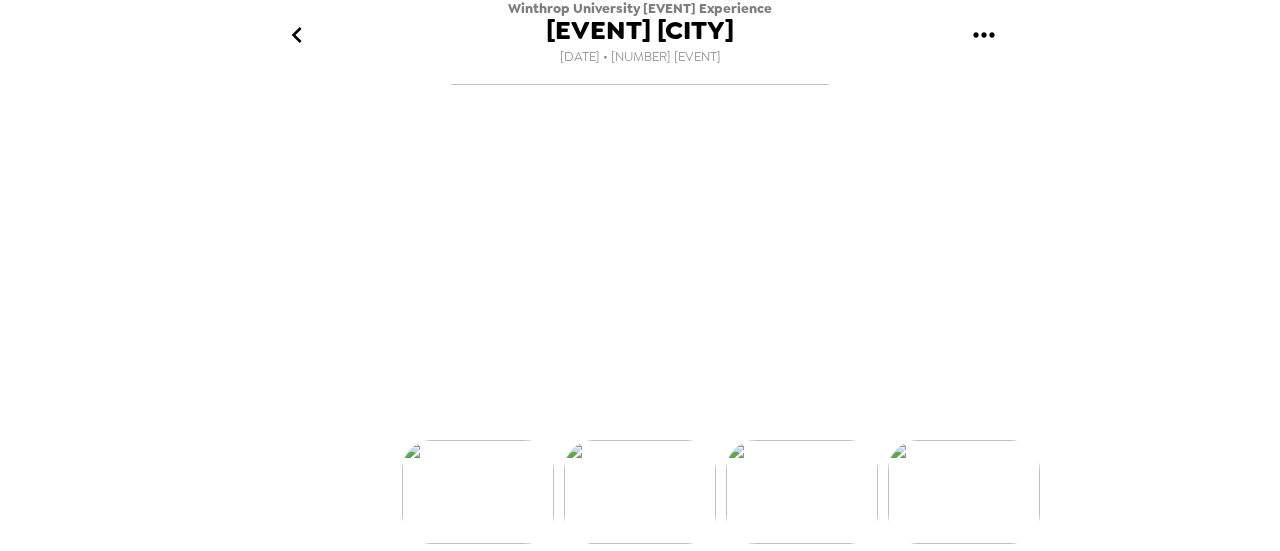 scroll, scrollTop: 230, scrollLeft: 0, axis: vertical 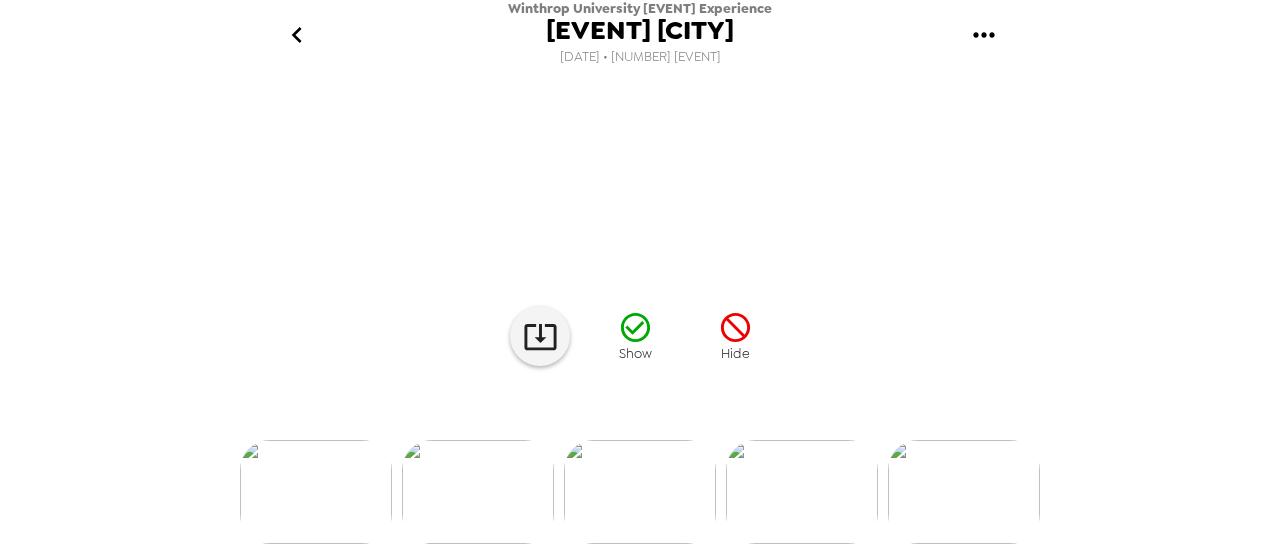 click at bounding box center (640, 459) 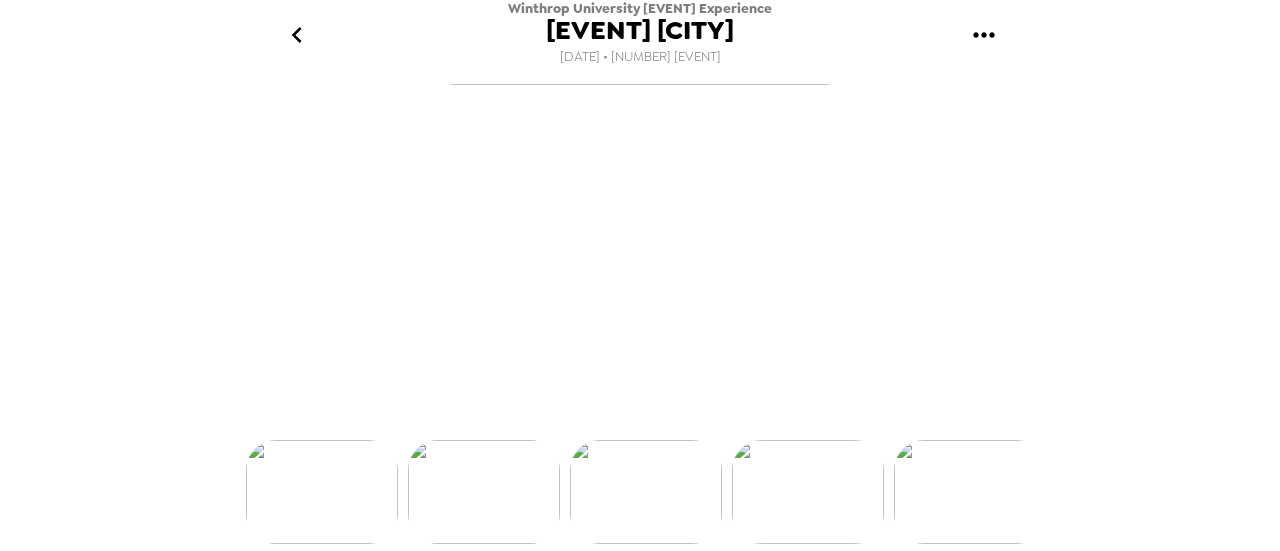 scroll, scrollTop: 0, scrollLeft: 486, axis: horizontal 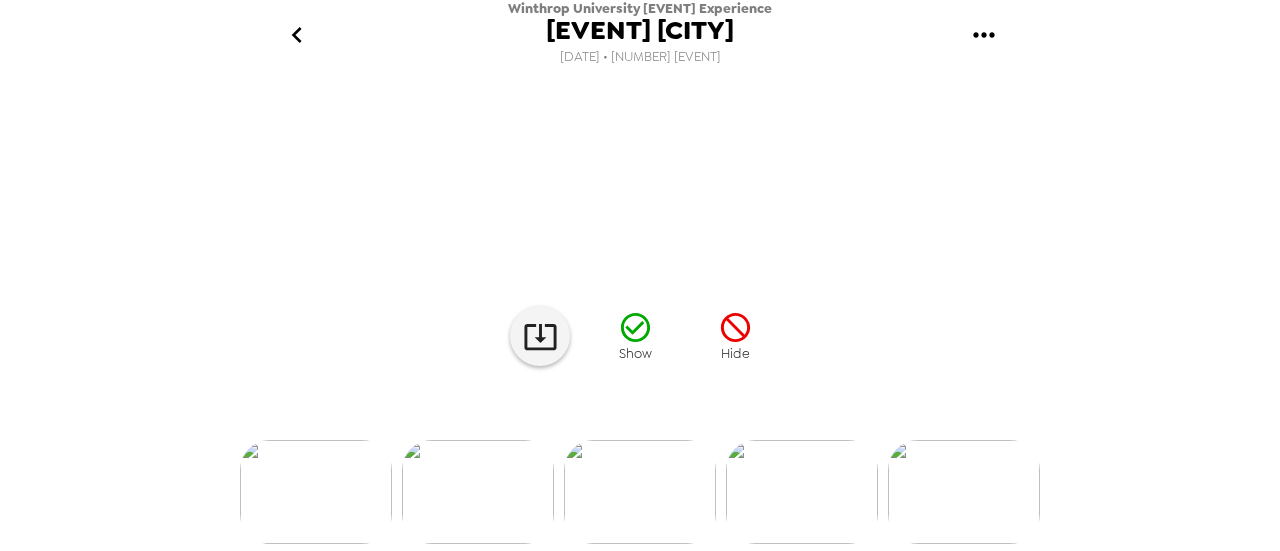click at bounding box center (640, 459) 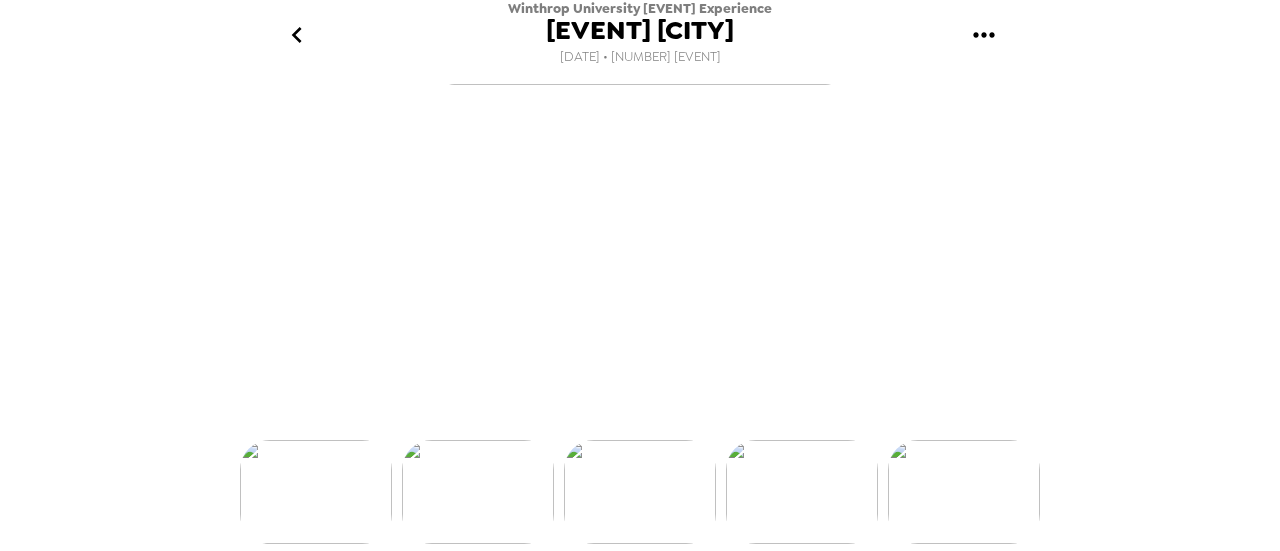 scroll, scrollTop: 230, scrollLeft: 0, axis: vertical 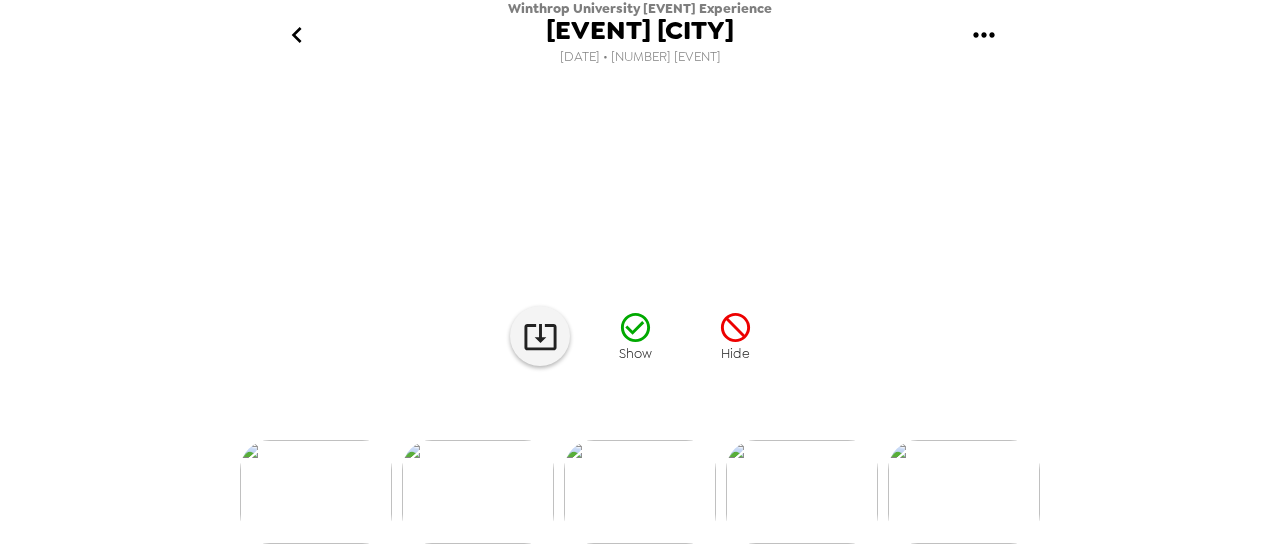 click at bounding box center [640, 459] 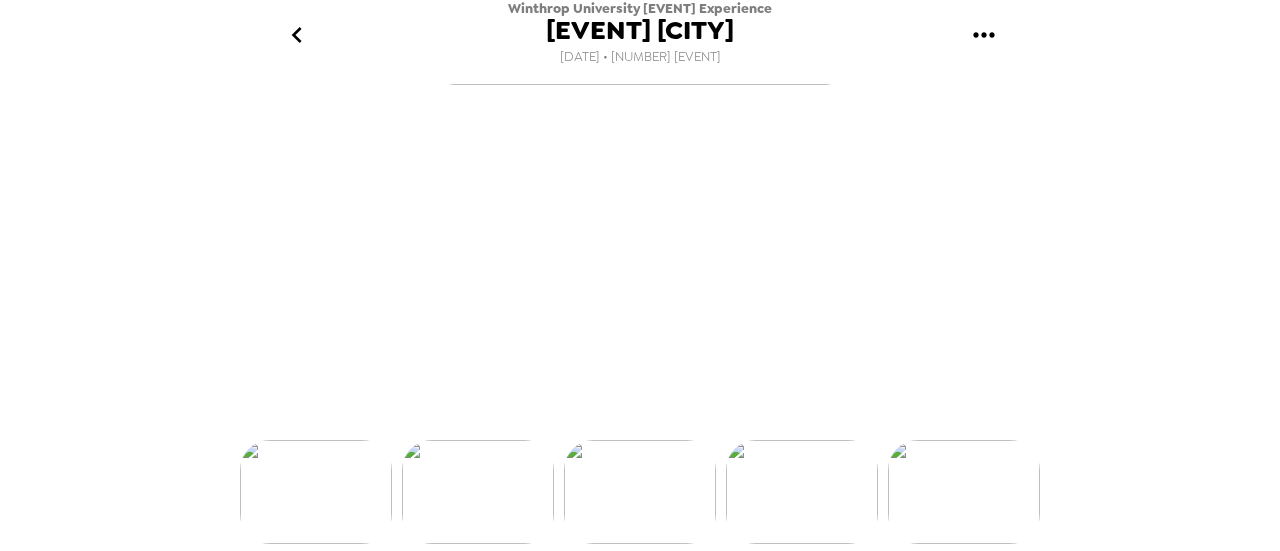 scroll, scrollTop: 230, scrollLeft: 0, axis: vertical 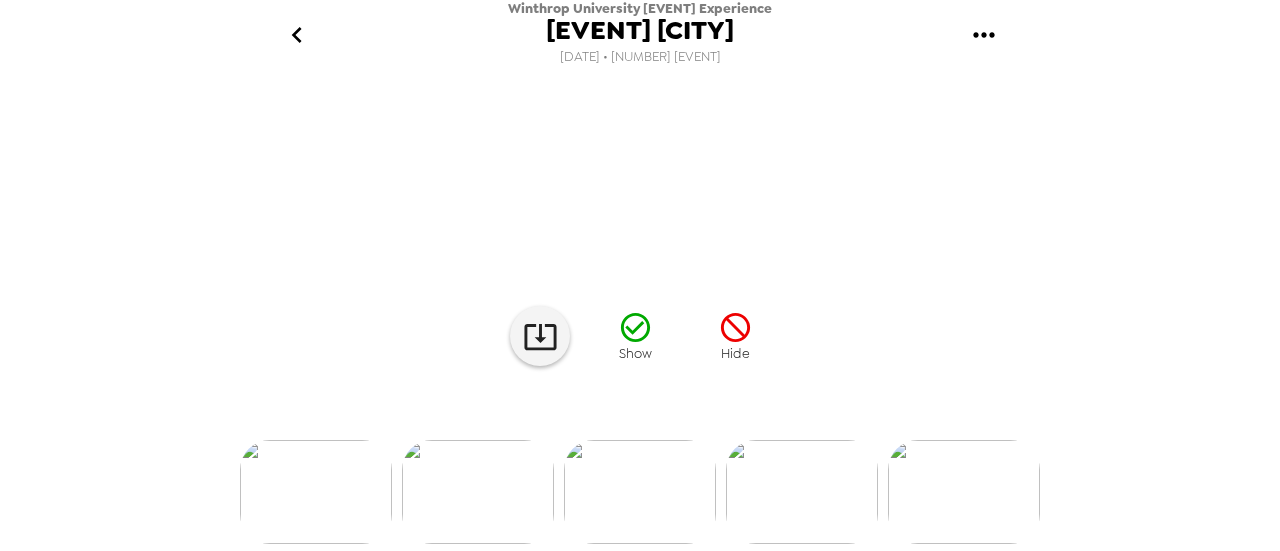 click at bounding box center [964, 492] 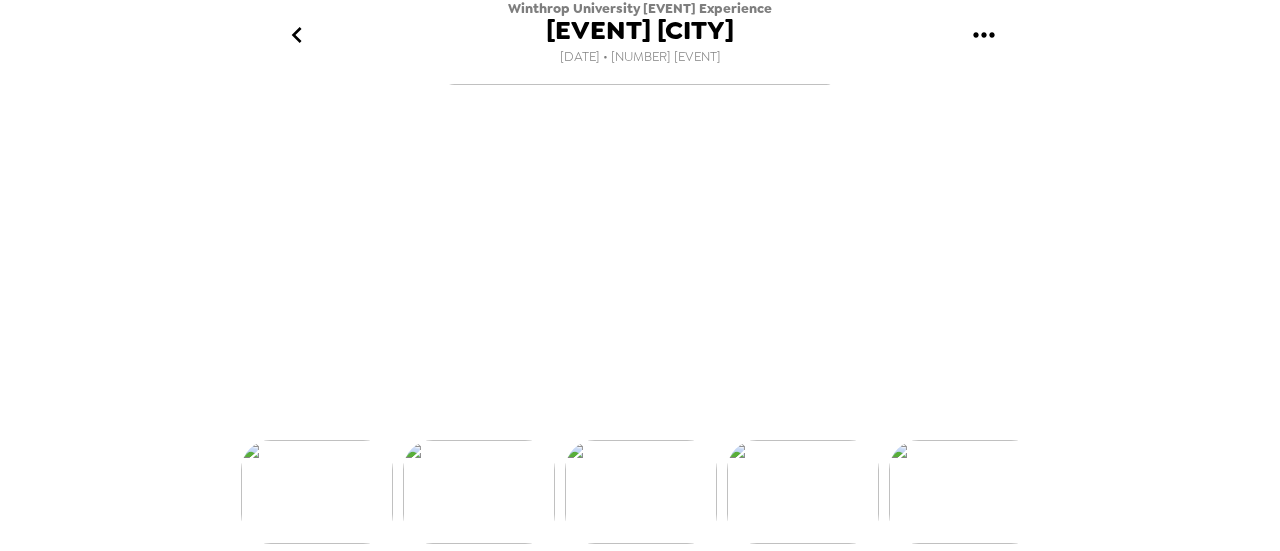scroll, scrollTop: 0, scrollLeft: 1296, axis: horizontal 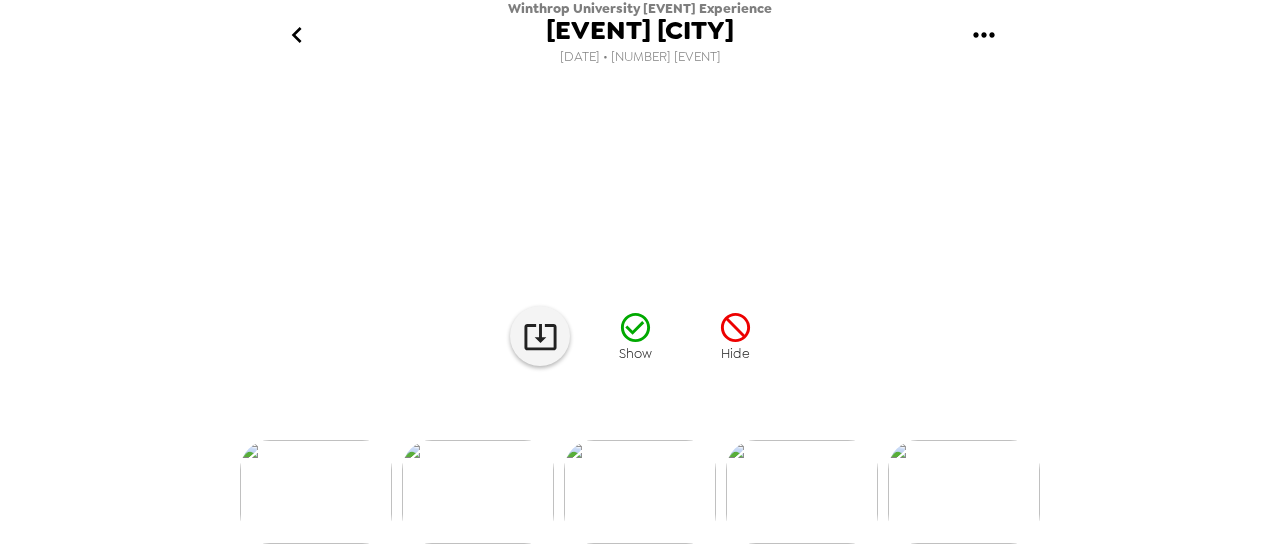 click at bounding box center (802, 492) 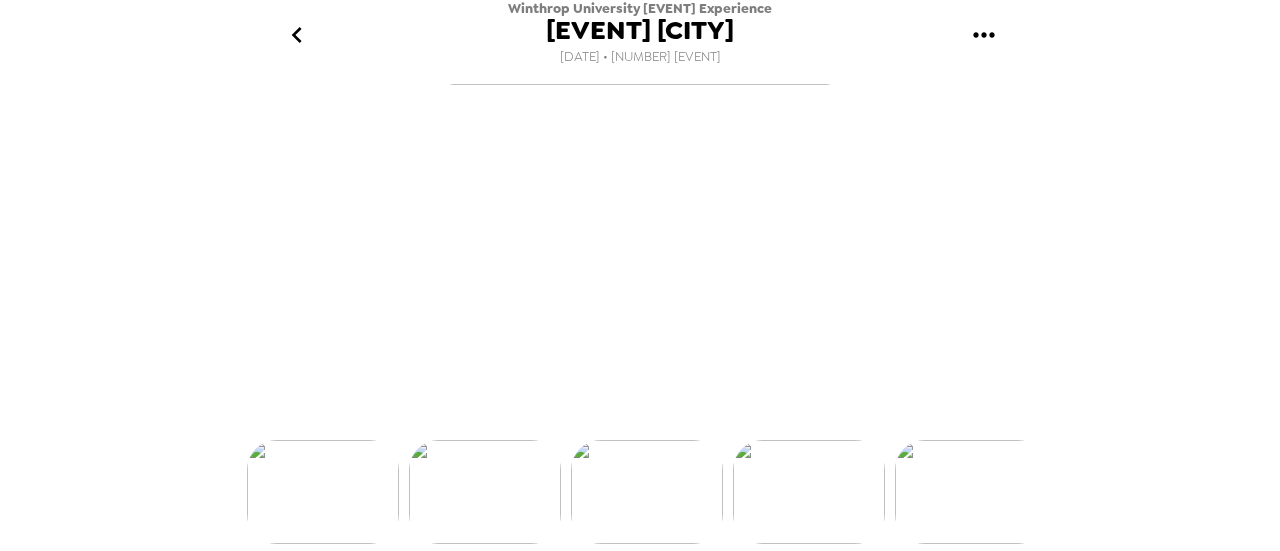 scroll, scrollTop: 0, scrollLeft: 1457, axis: horizontal 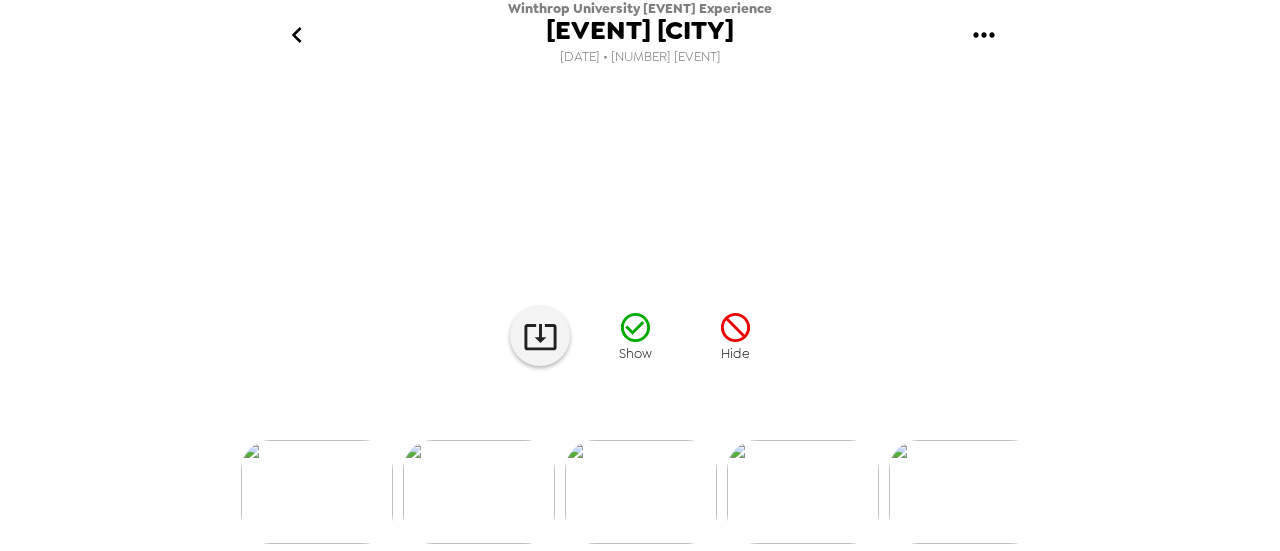 click at bounding box center [803, 492] 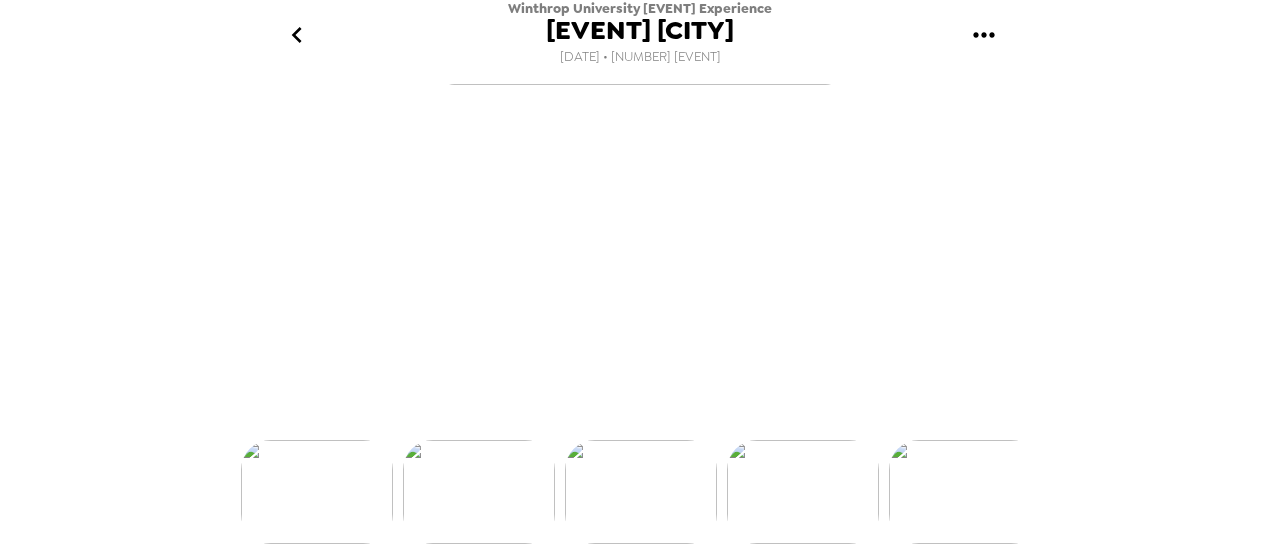 scroll, scrollTop: 230, scrollLeft: 0, axis: vertical 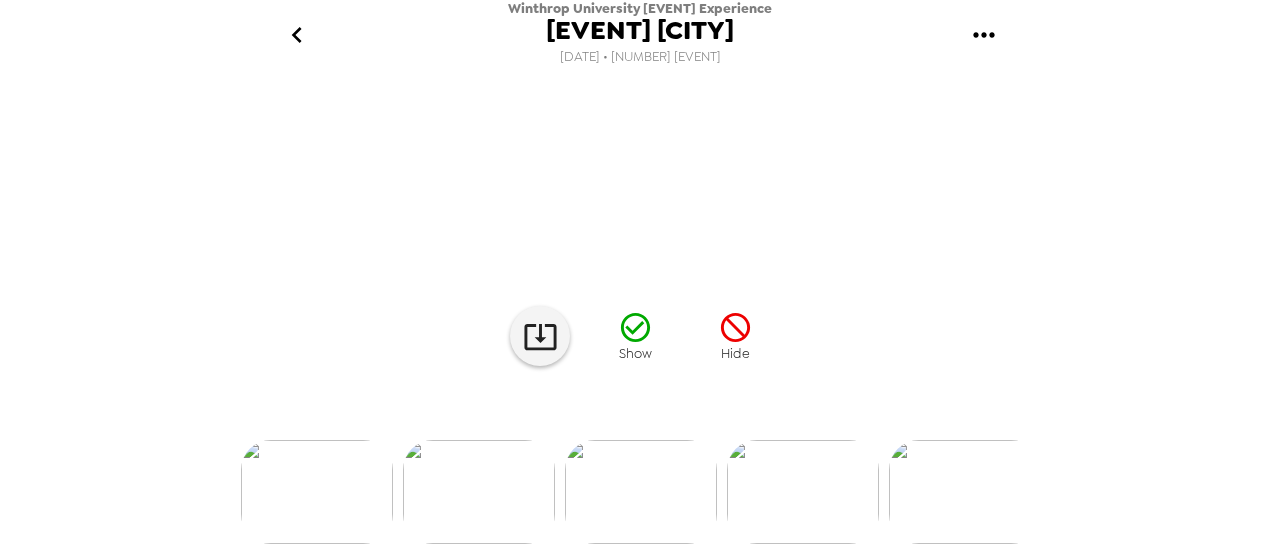 click at bounding box center (803, 492) 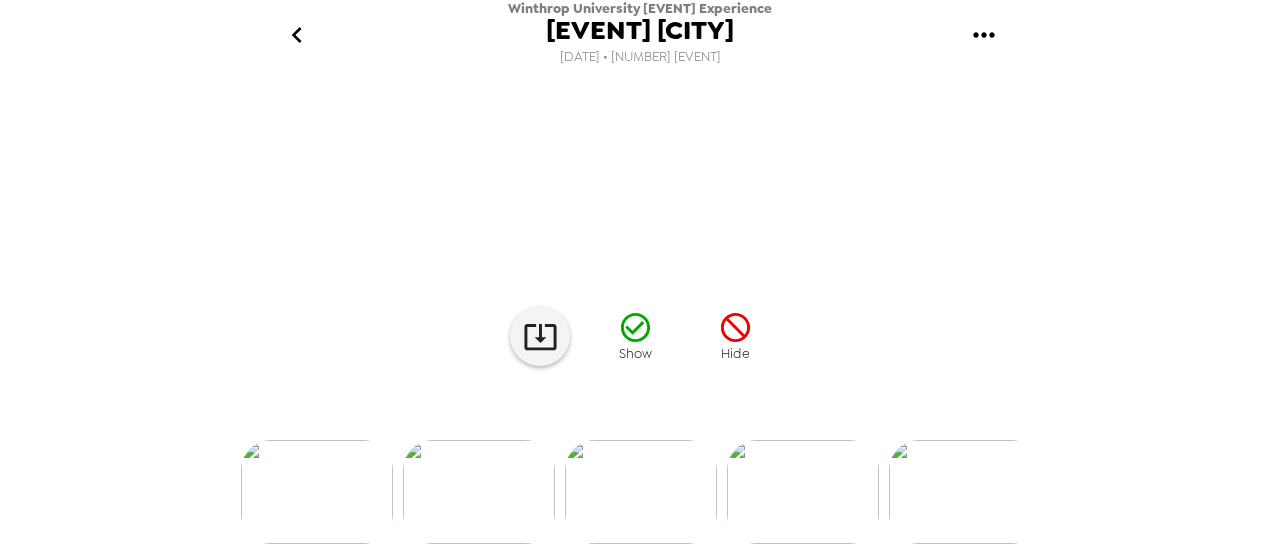 click at bounding box center [965, 492] 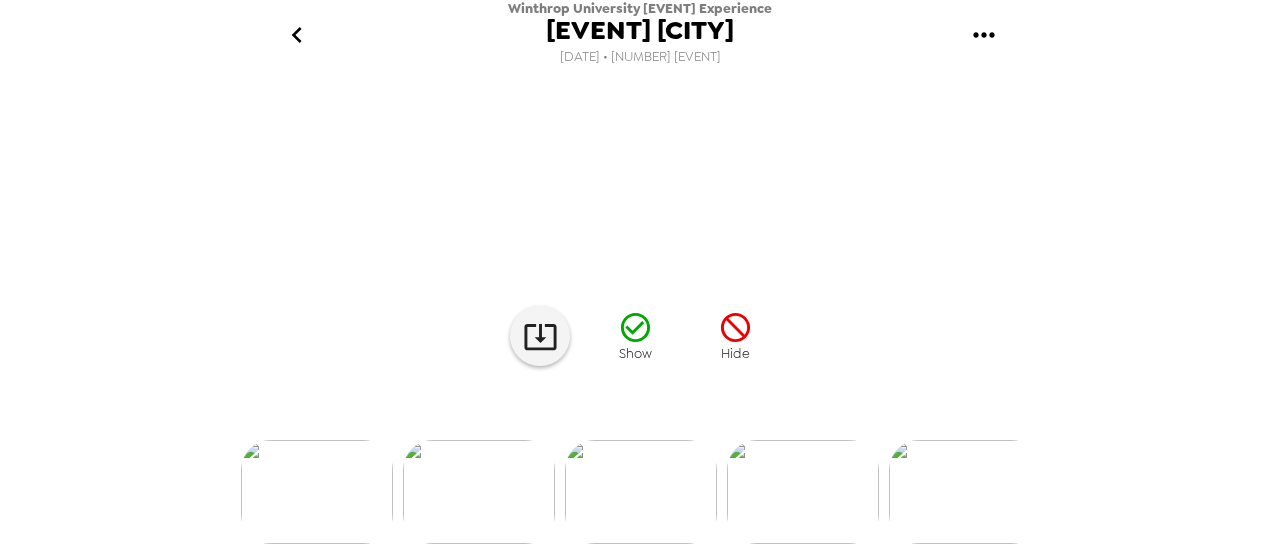 click at bounding box center (640, 459) 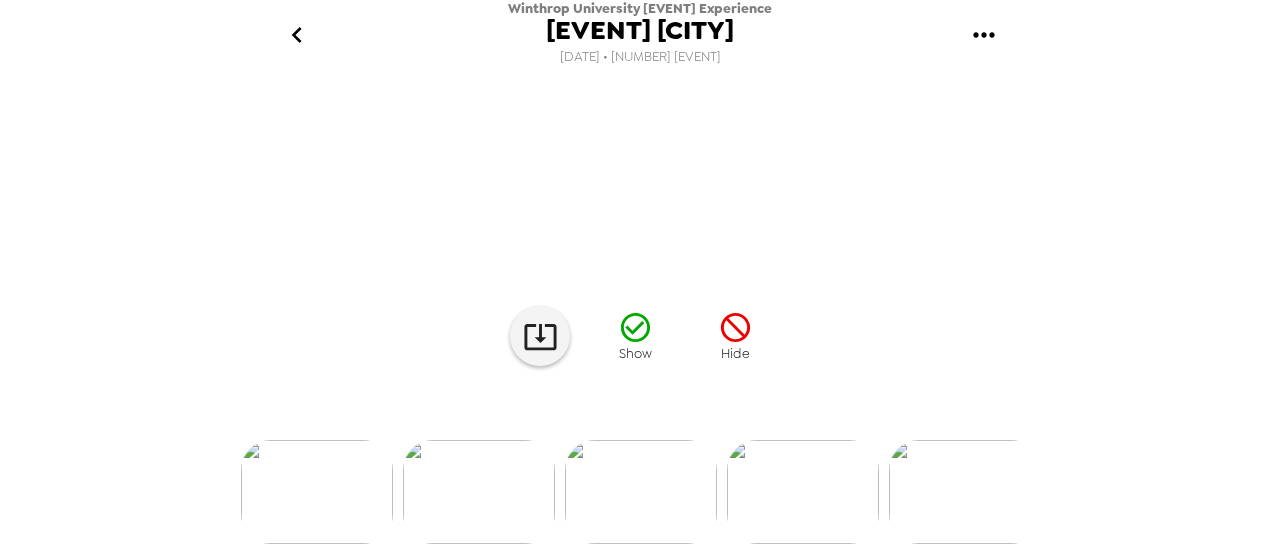 click at bounding box center (965, 492) 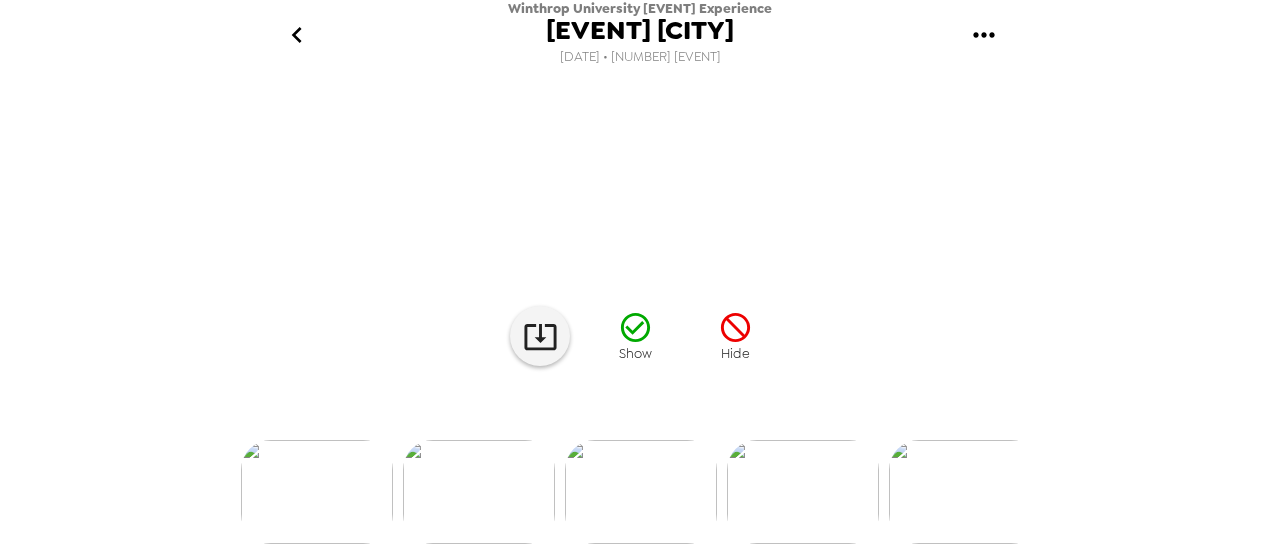 click at bounding box center (803, 492) 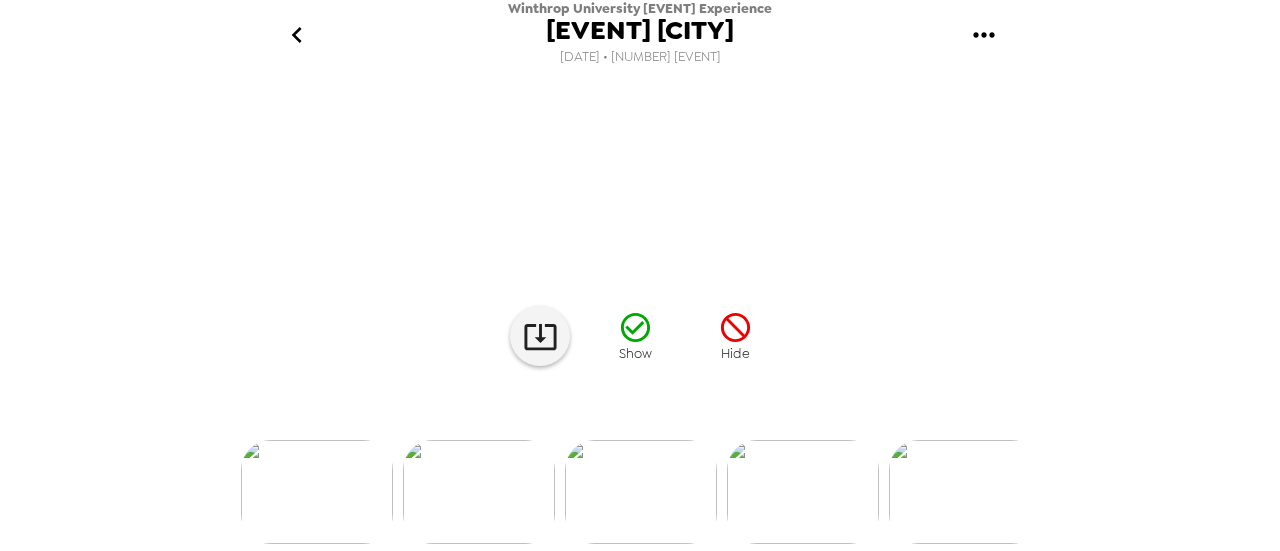 click at bounding box center [803, 492] 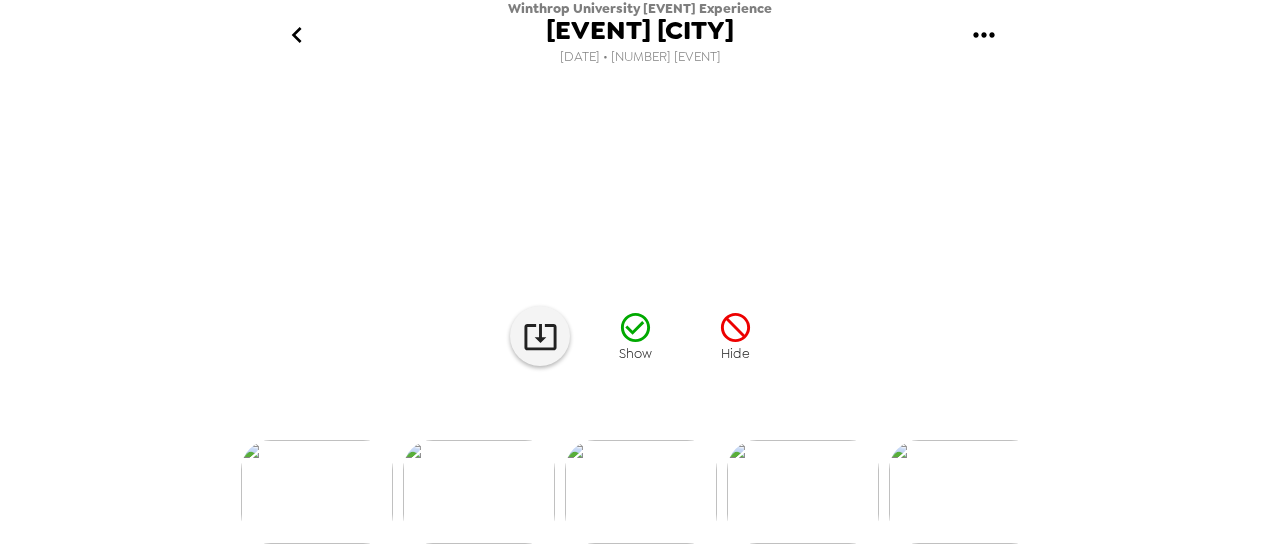 click at bounding box center [965, 492] 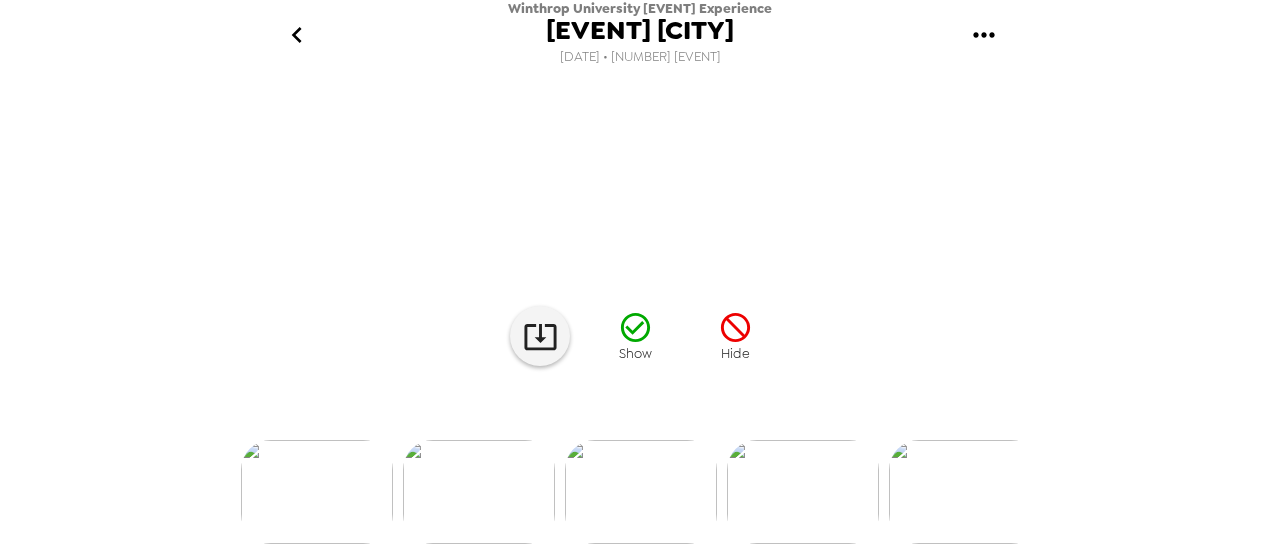 scroll, scrollTop: 306, scrollLeft: 0, axis: vertical 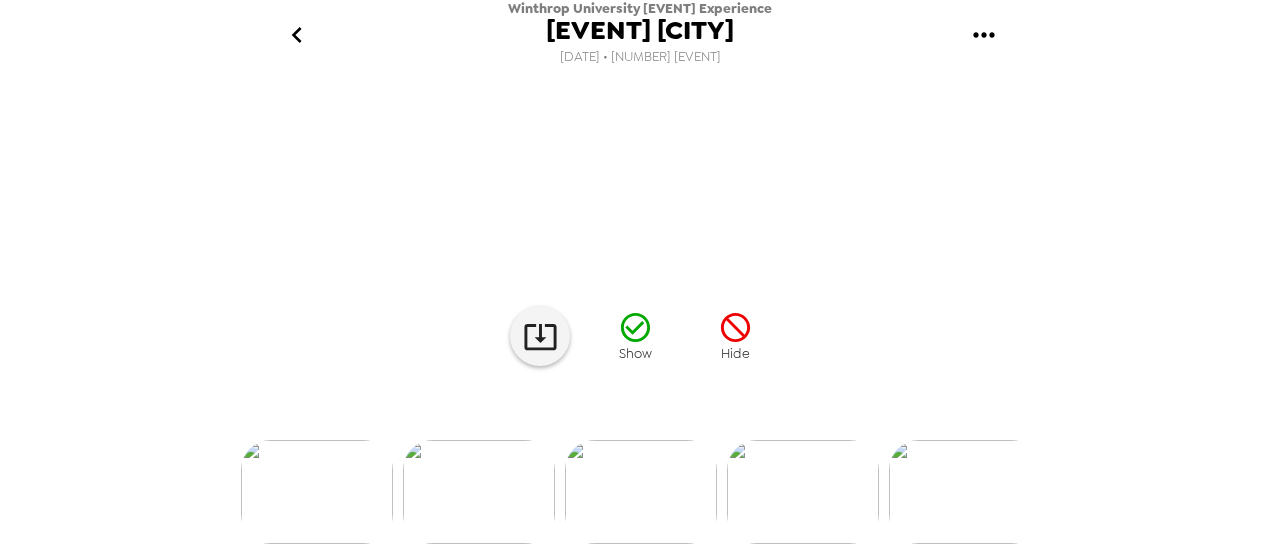 click at bounding box center (640, 459) 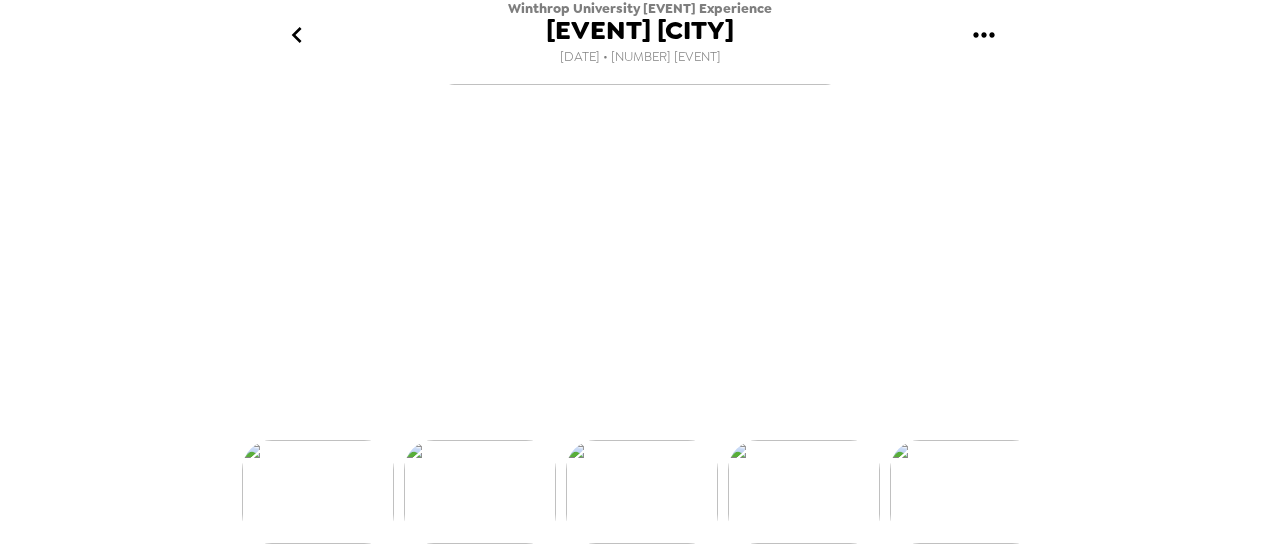 scroll, scrollTop: 0, scrollLeft: 3725, axis: horizontal 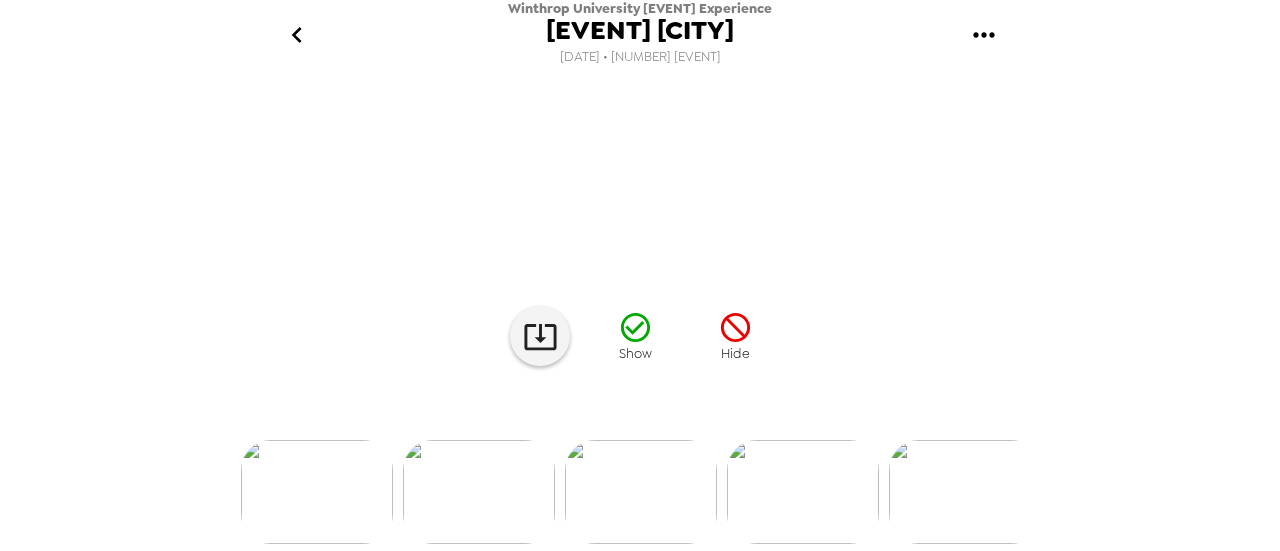 click at bounding box center [965, 492] 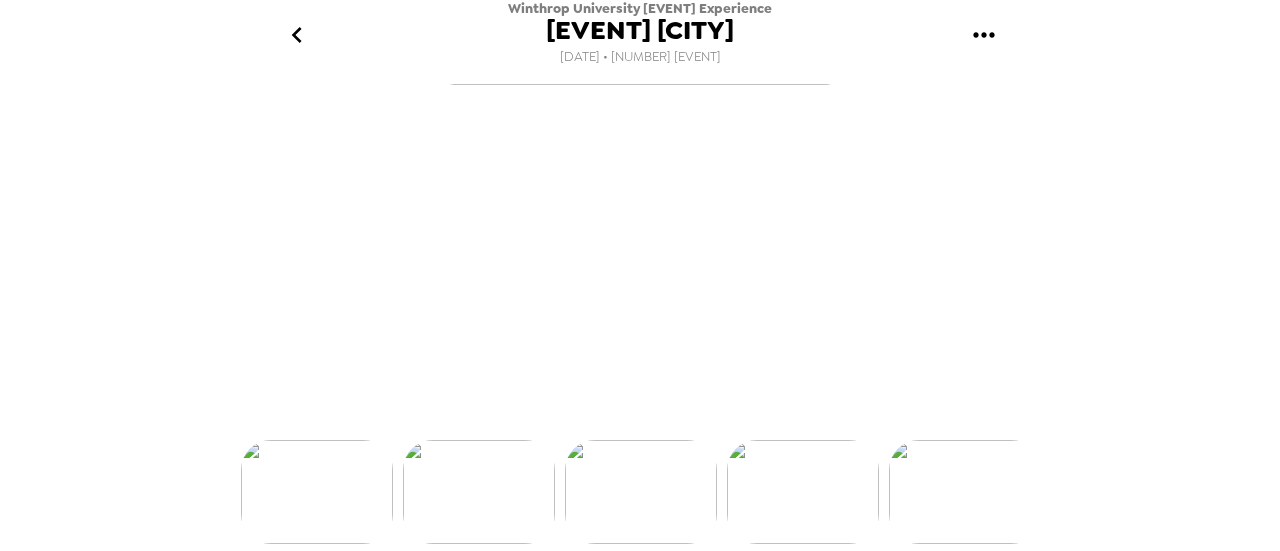 scroll, scrollTop: 230, scrollLeft: 0, axis: vertical 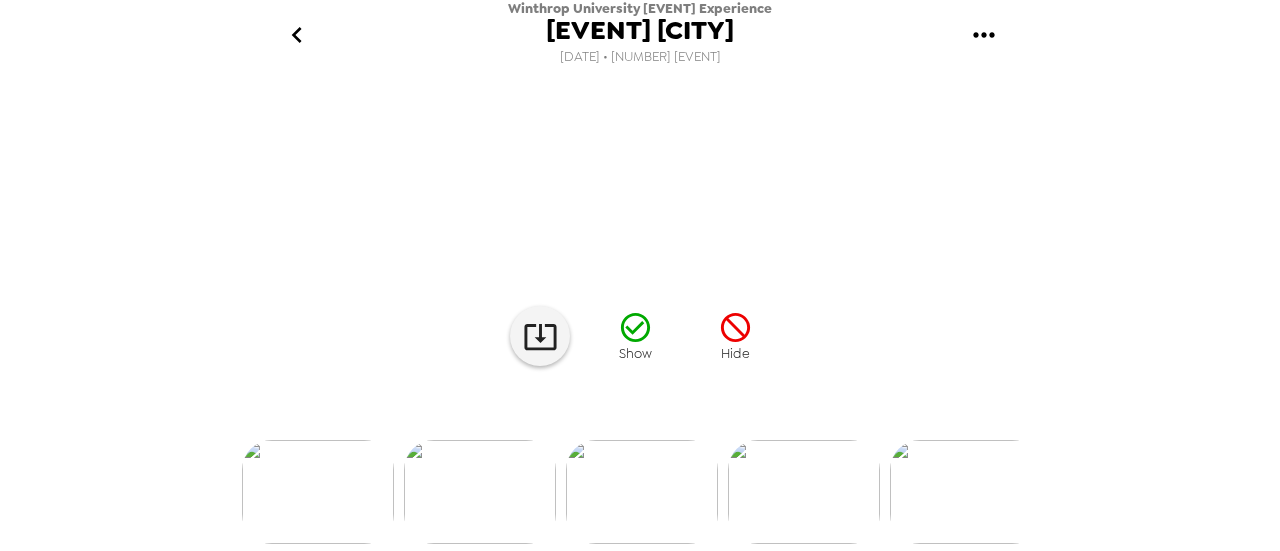 click at bounding box center (804, 492) 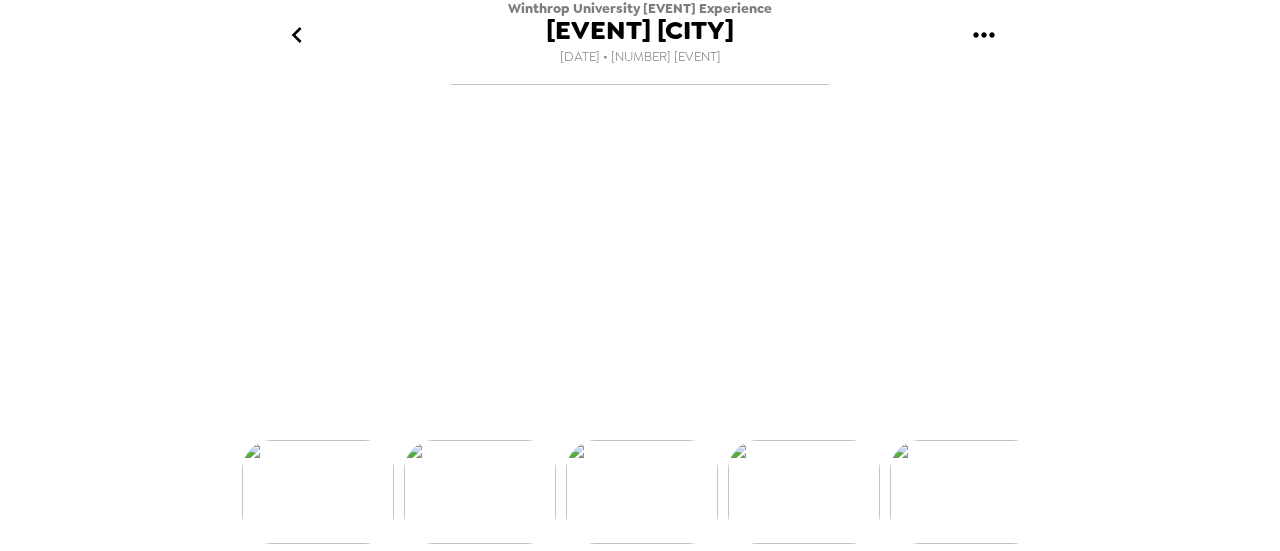 scroll, scrollTop: 230, scrollLeft: 0, axis: vertical 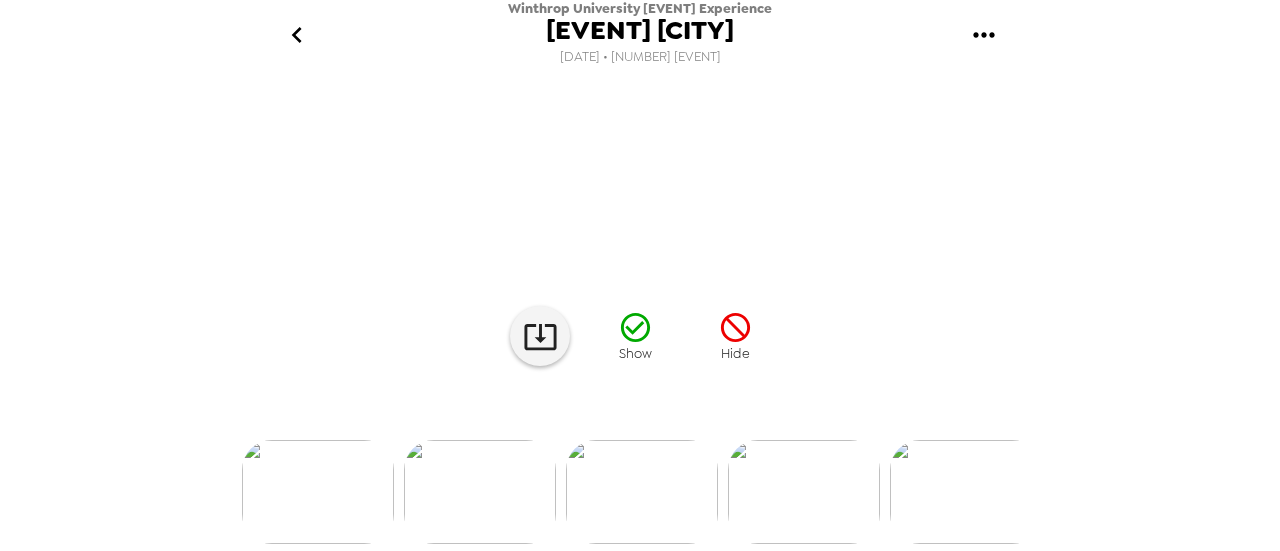 click at bounding box center [804, 492] 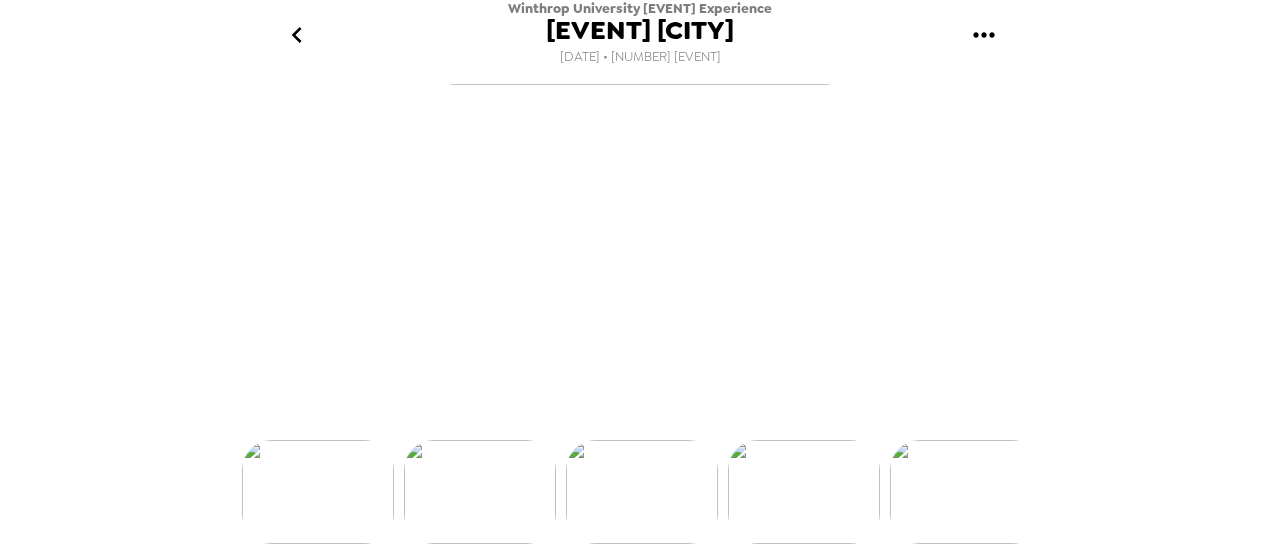 scroll, scrollTop: 230, scrollLeft: 0, axis: vertical 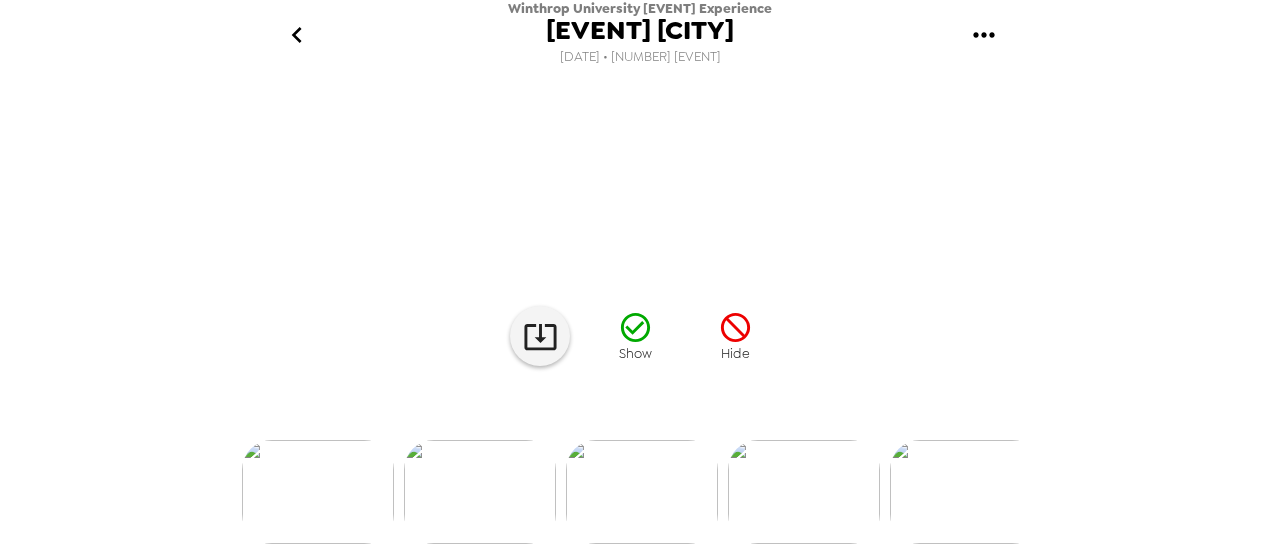 click at bounding box center [804, 492] 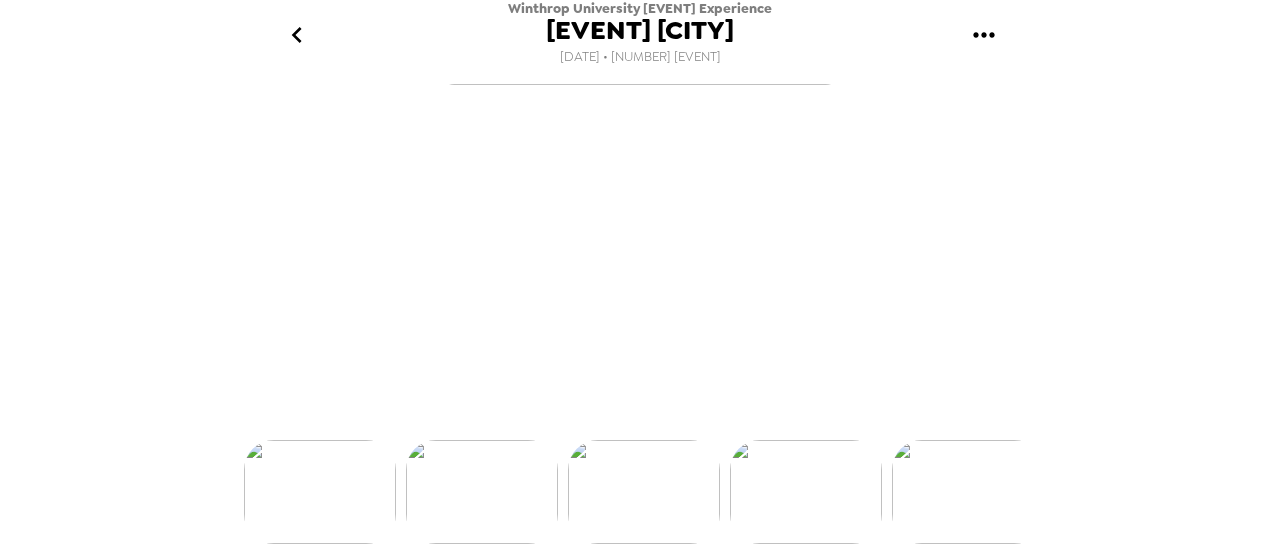 scroll, scrollTop: 0, scrollLeft: 4534, axis: horizontal 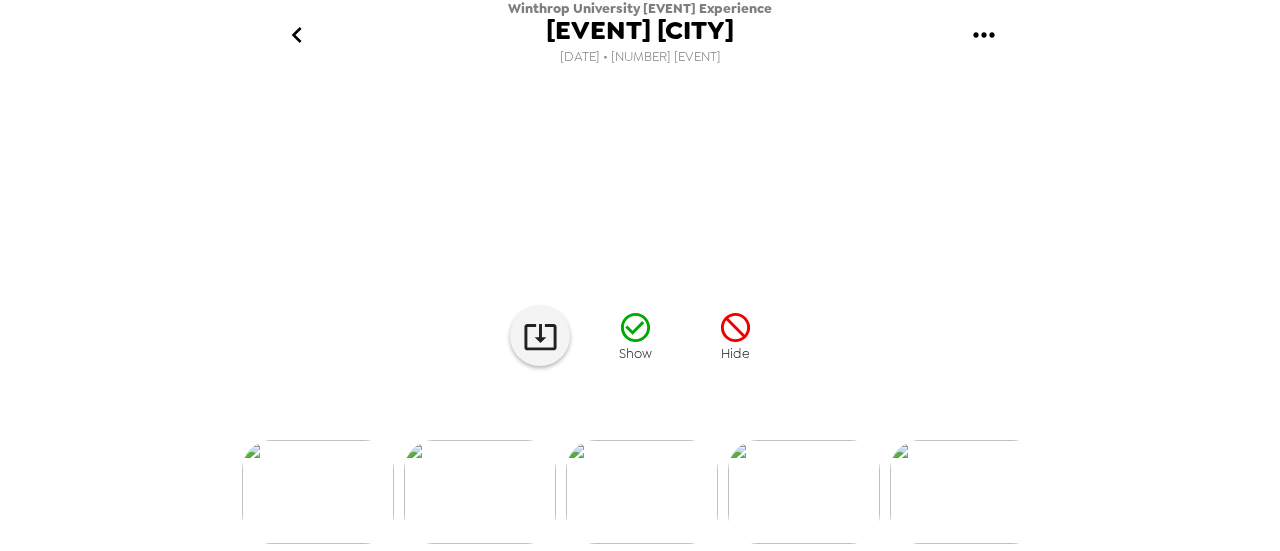 click at bounding box center (966, 492) 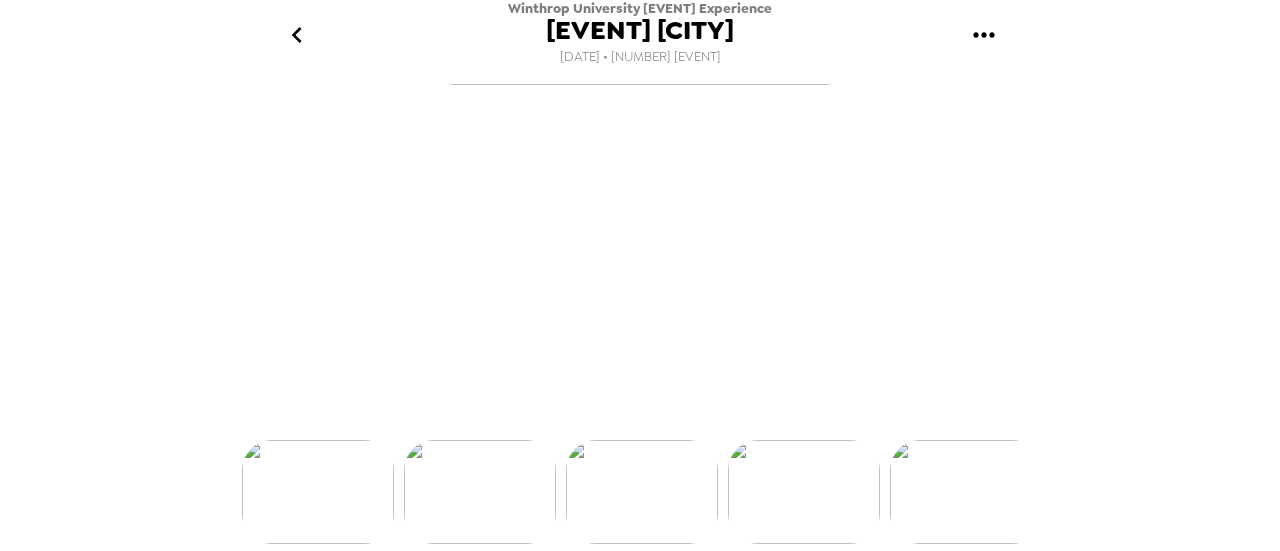 scroll, scrollTop: 230, scrollLeft: 0, axis: vertical 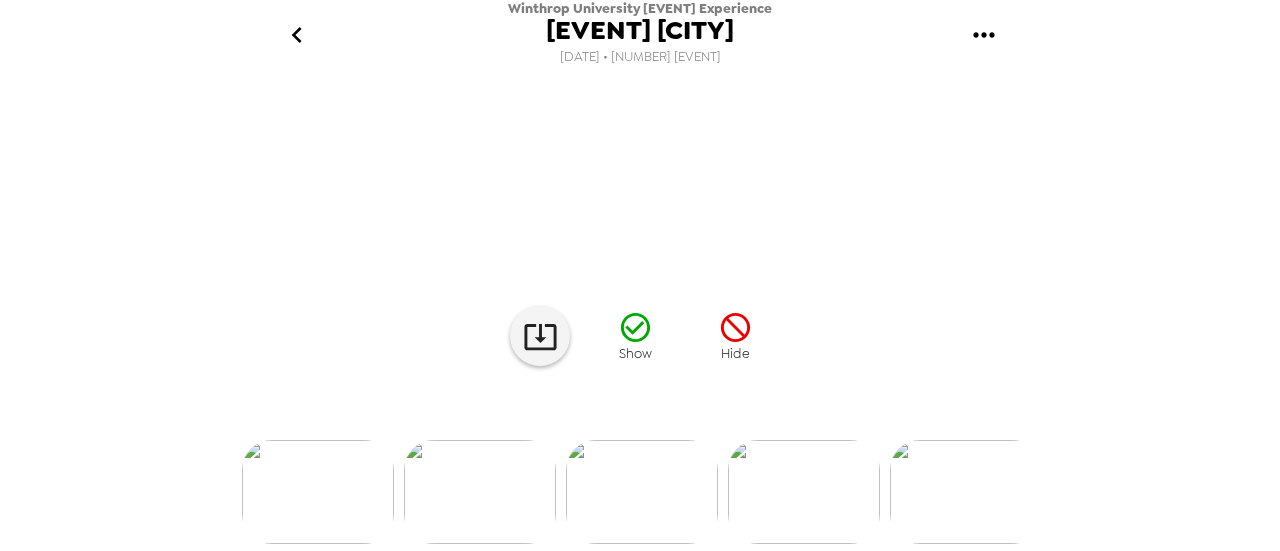 click at bounding box center (966, 492) 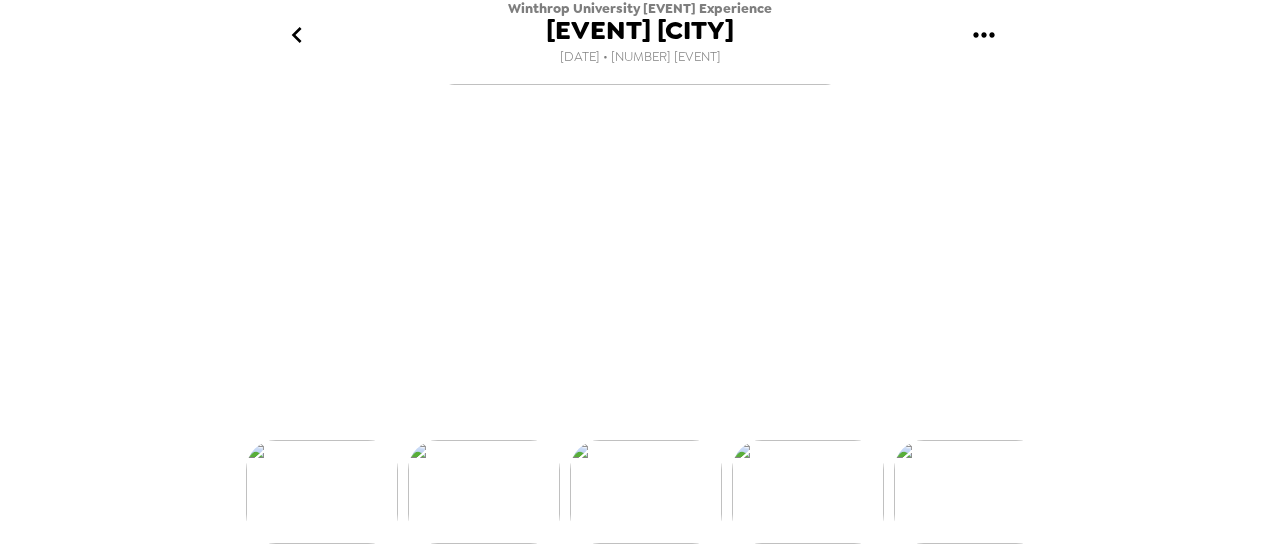 scroll, scrollTop: 0, scrollLeft: 5182, axis: horizontal 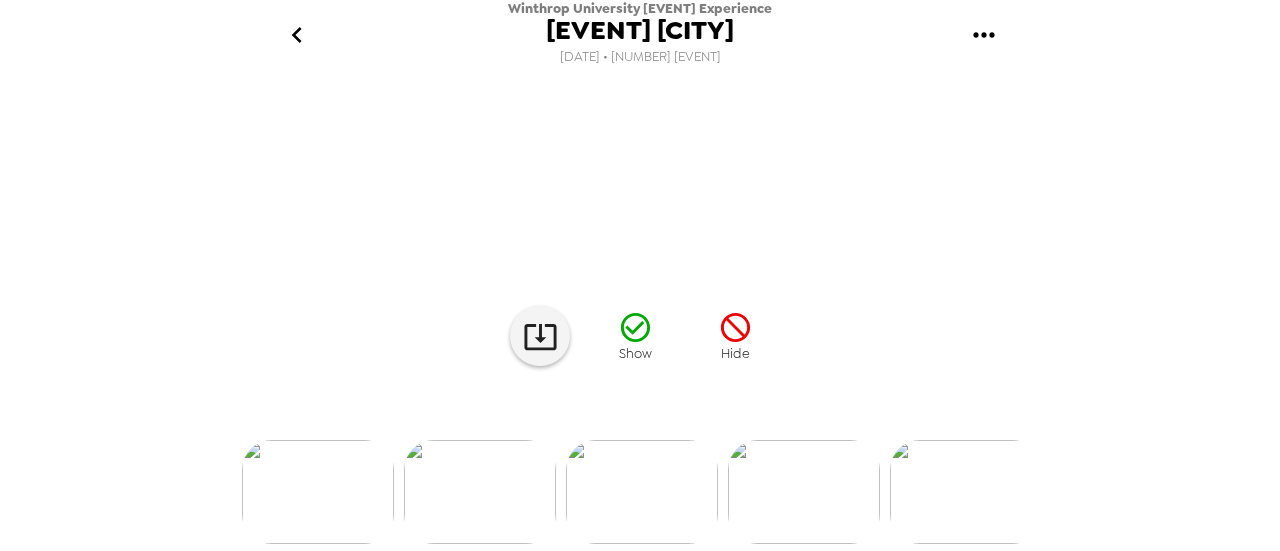 click at bounding box center (804, 492) 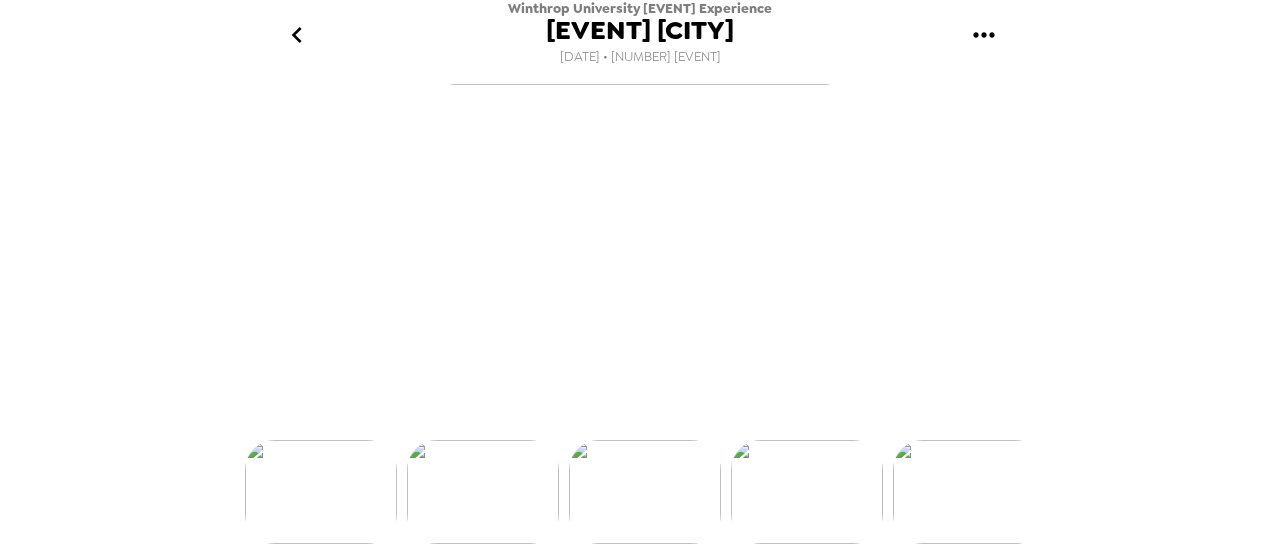 scroll, scrollTop: 0, scrollLeft: 5344, axis: horizontal 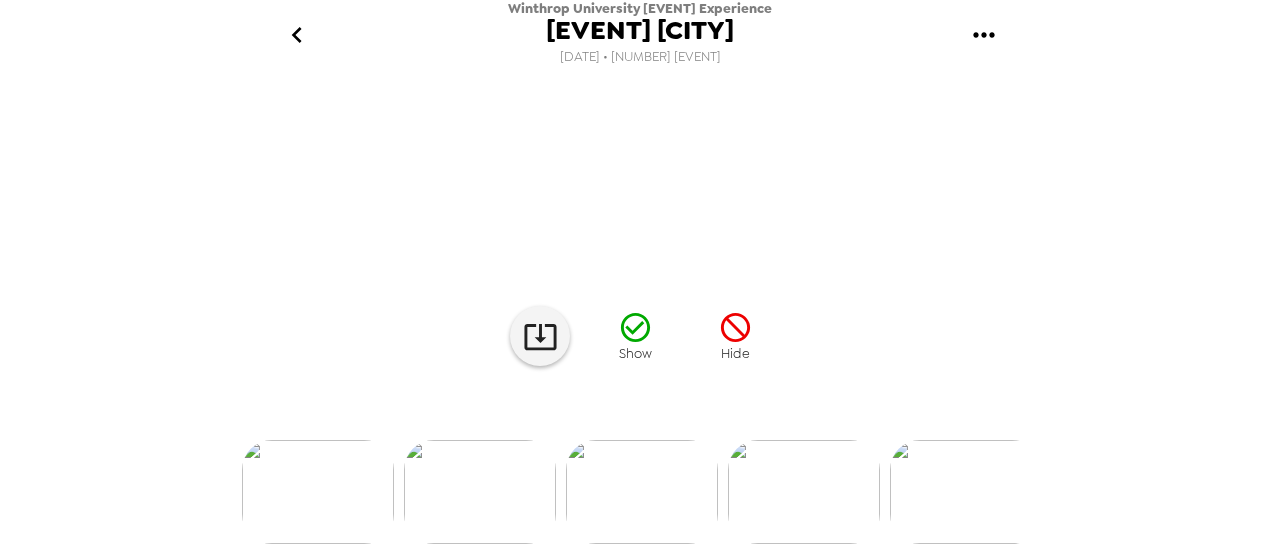 click at bounding box center [804, 492] 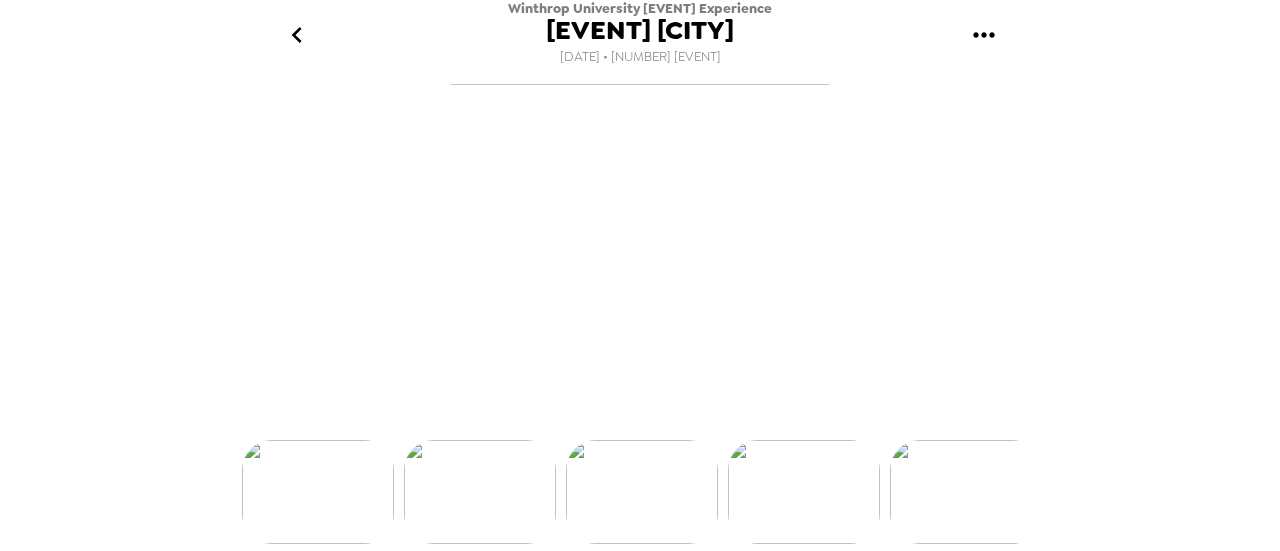 scroll, scrollTop: 230, scrollLeft: 0, axis: vertical 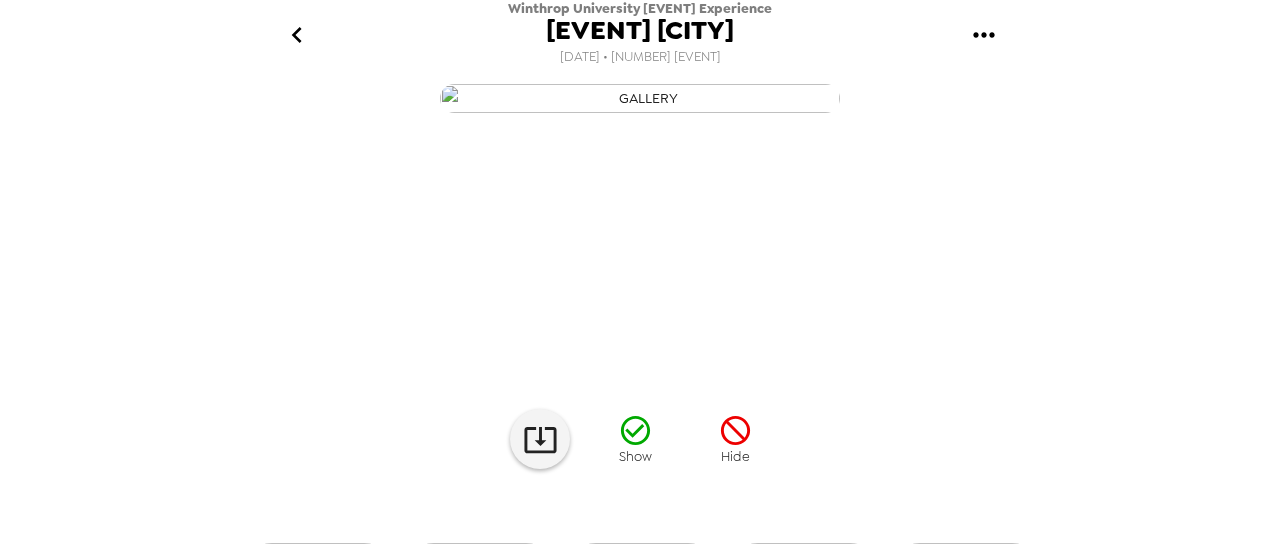 click at bounding box center [640, 98] 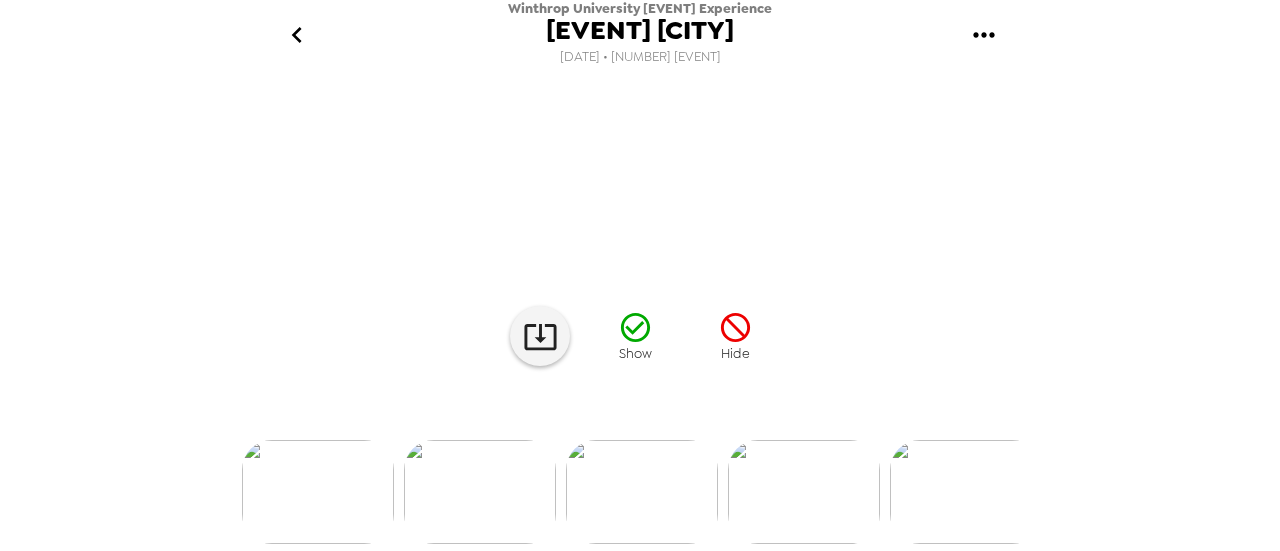 scroll, scrollTop: 306, scrollLeft: 0, axis: vertical 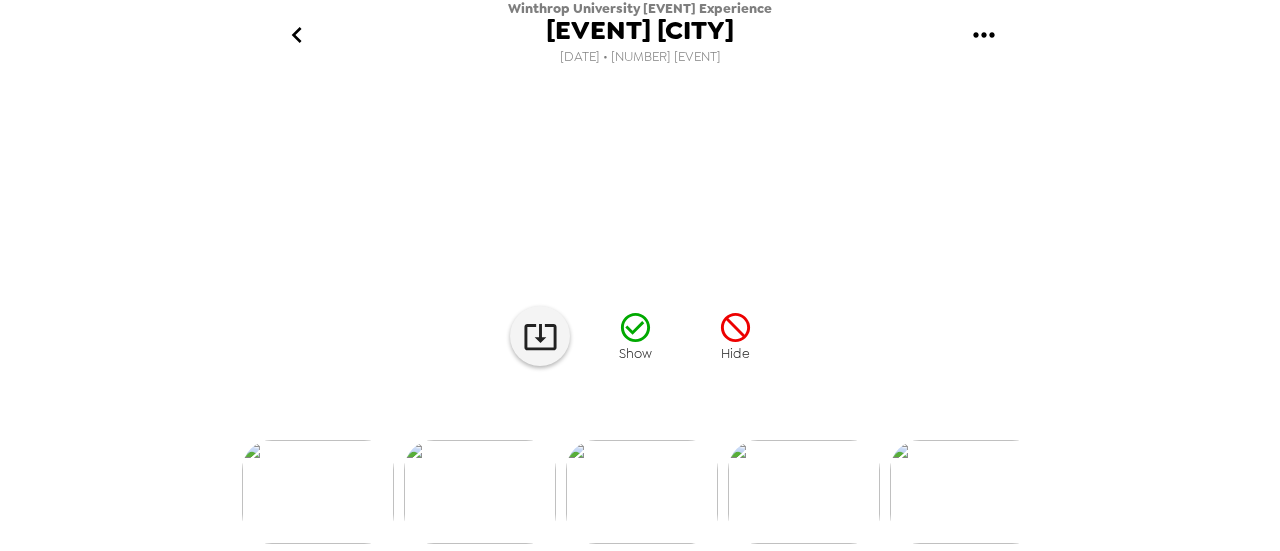 click at bounding box center (480, 492) 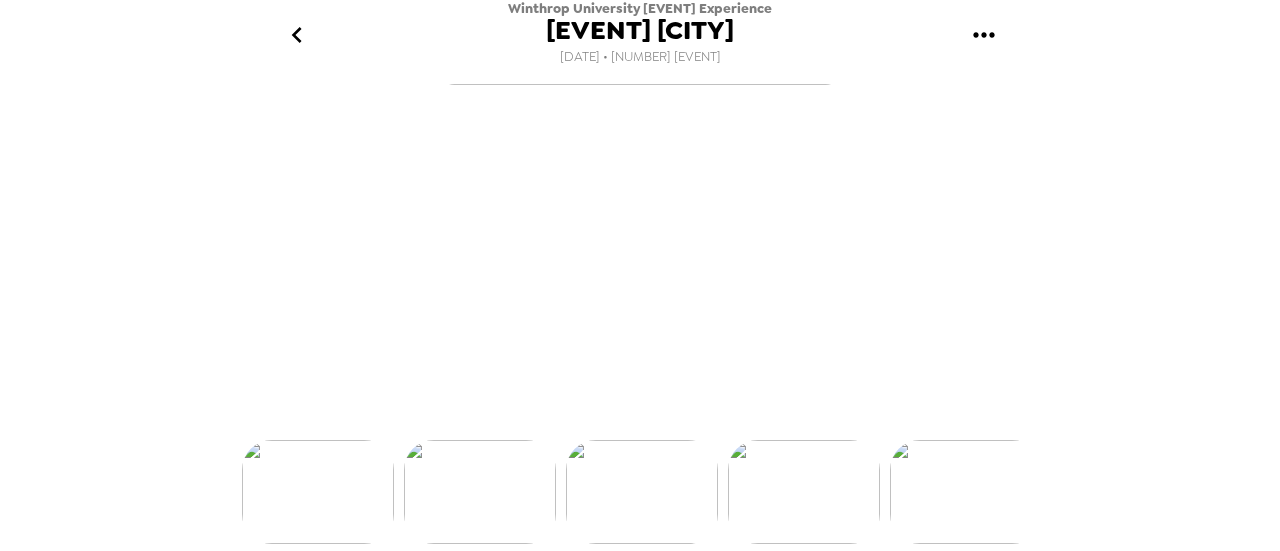 scroll, scrollTop: 230, scrollLeft: 0, axis: vertical 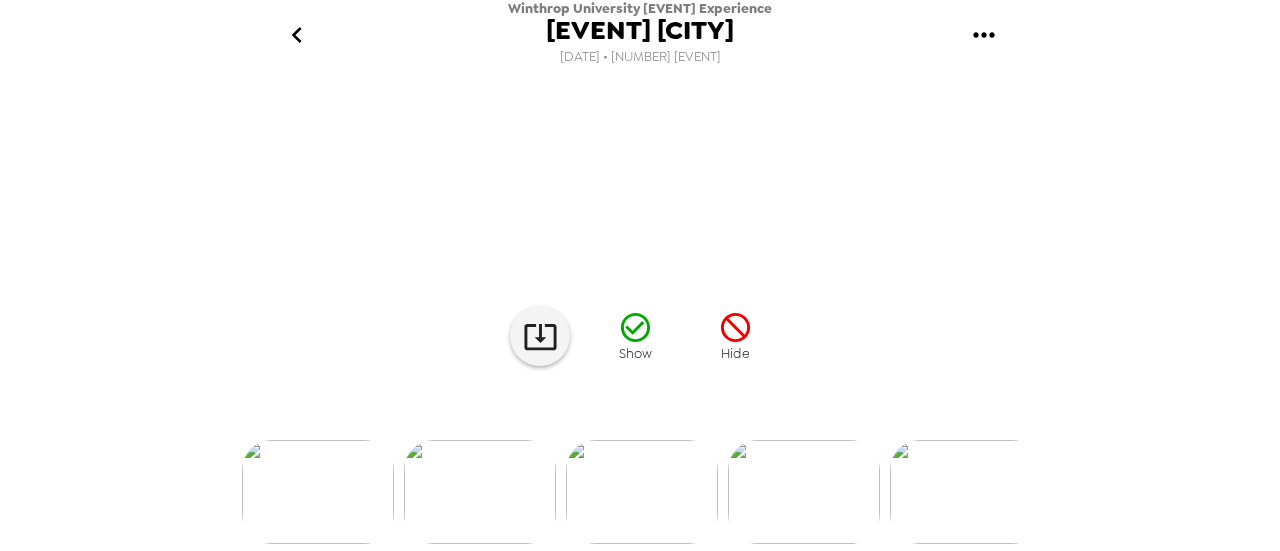 click at bounding box center (804, 492) 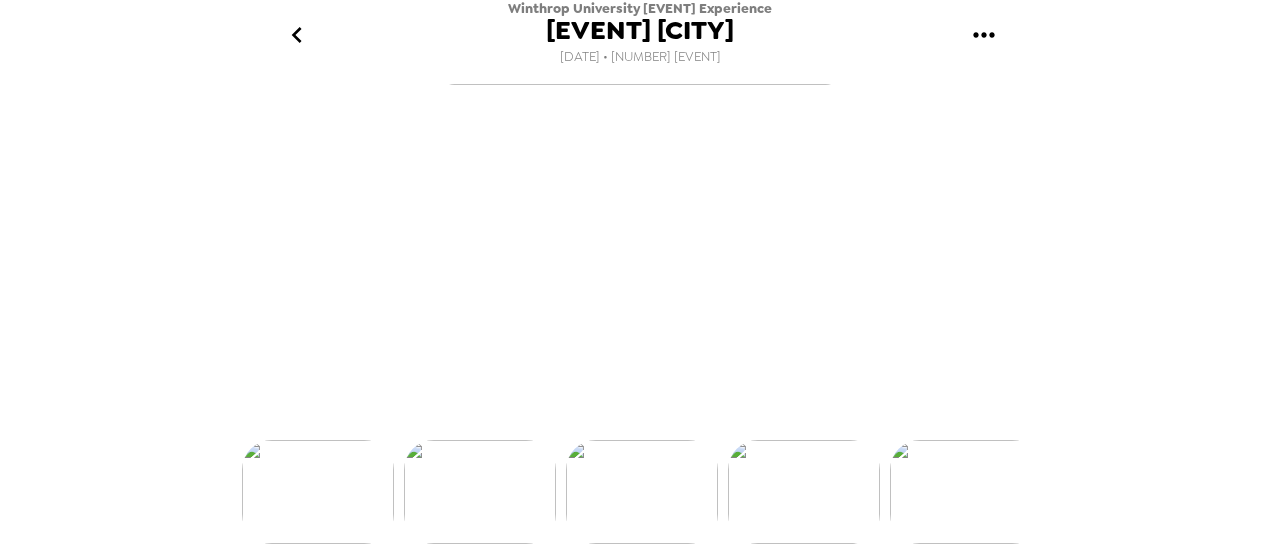 scroll, scrollTop: 230, scrollLeft: 0, axis: vertical 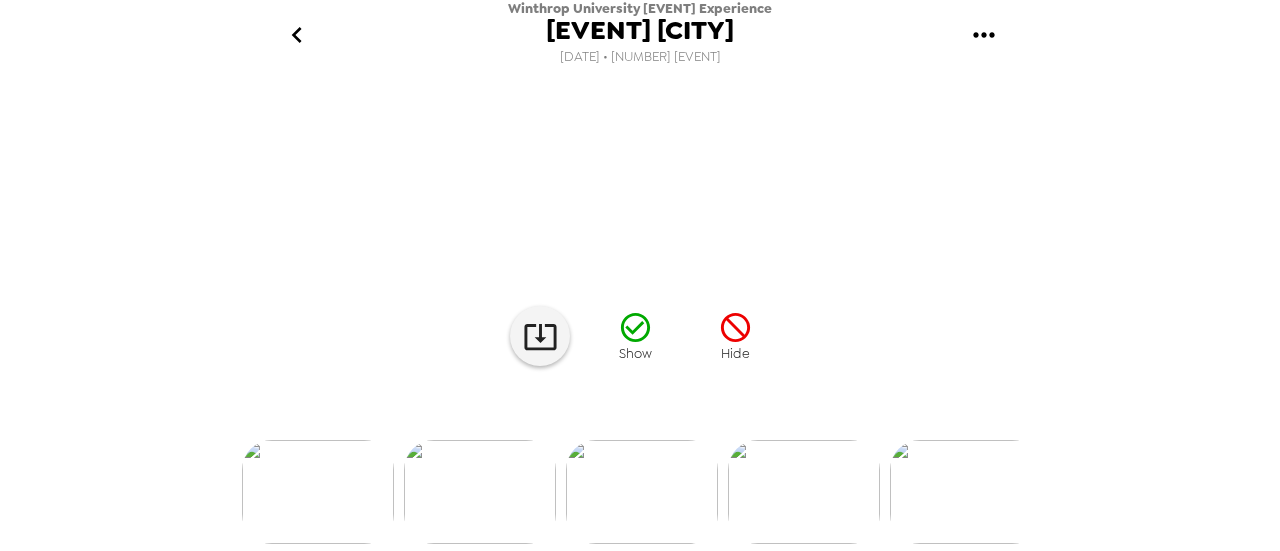 click at bounding box center [640, 459] 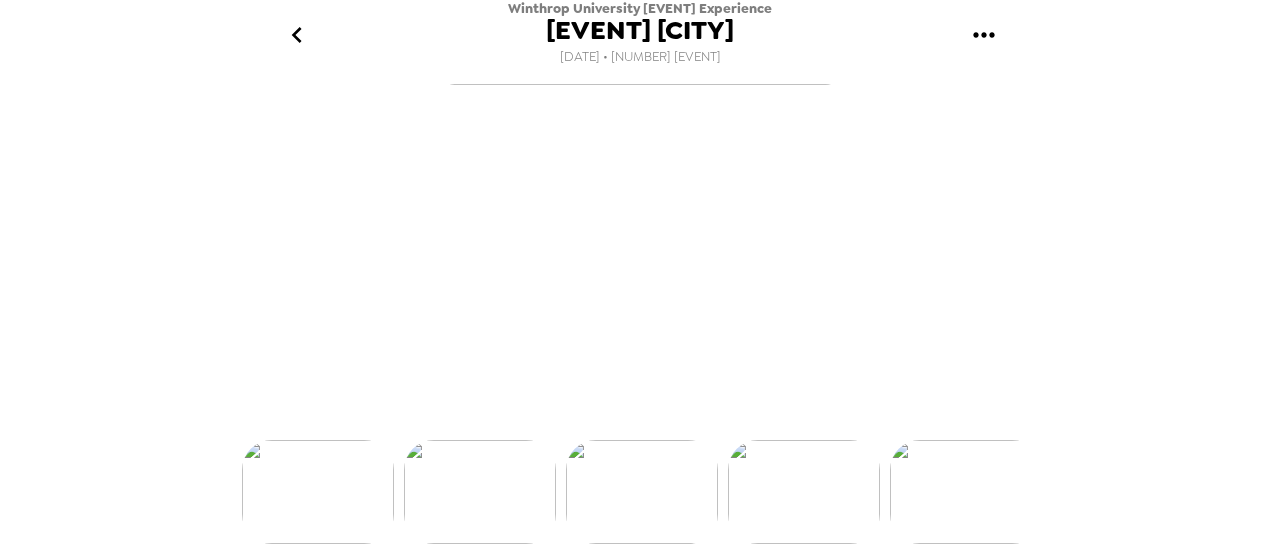 scroll, scrollTop: 230, scrollLeft: 0, axis: vertical 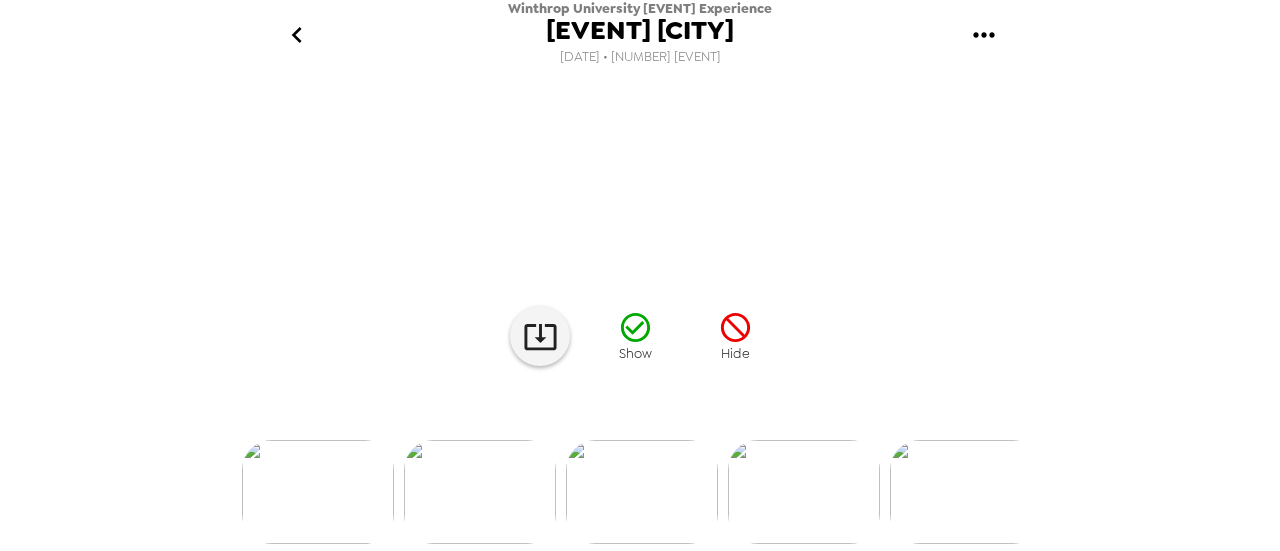 click at bounding box center [966, 492] 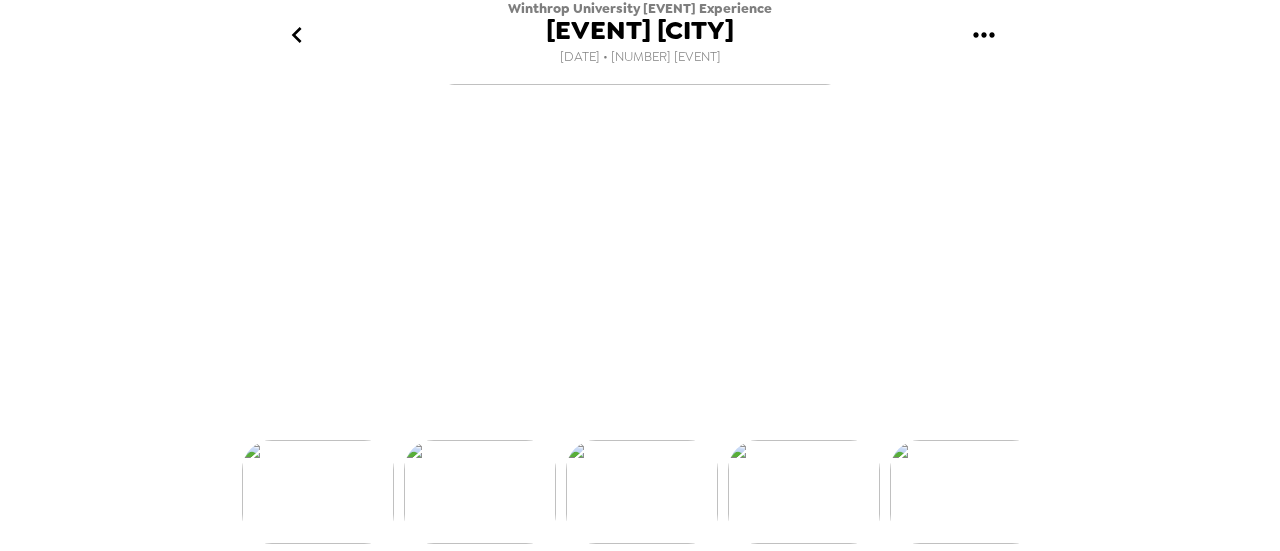 scroll, scrollTop: 0, scrollLeft: 6316, axis: horizontal 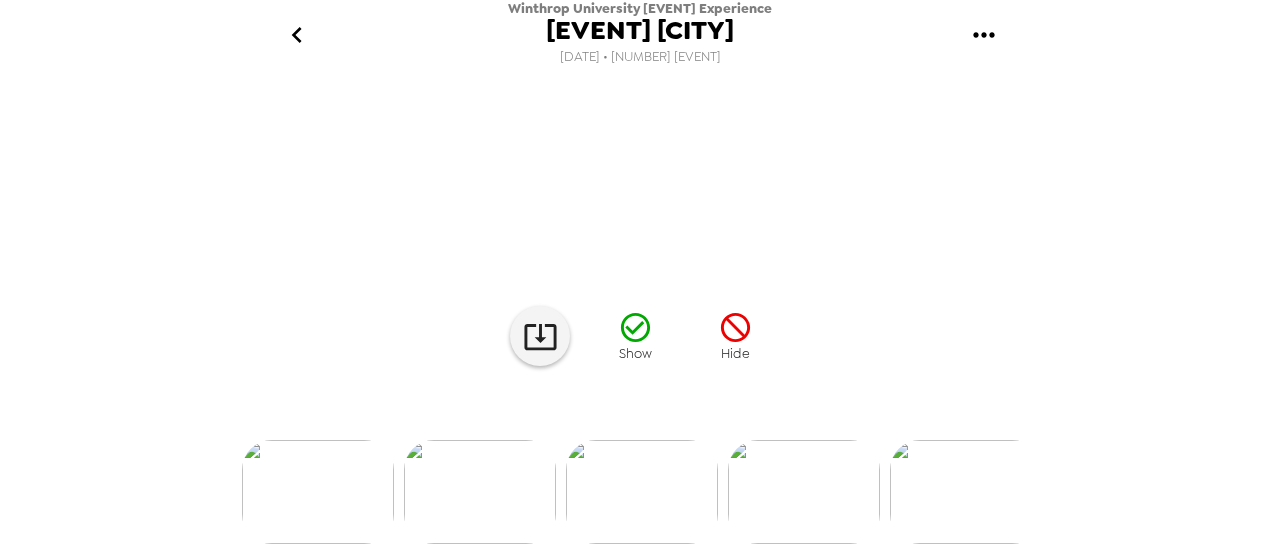 click at bounding box center [640, 459] 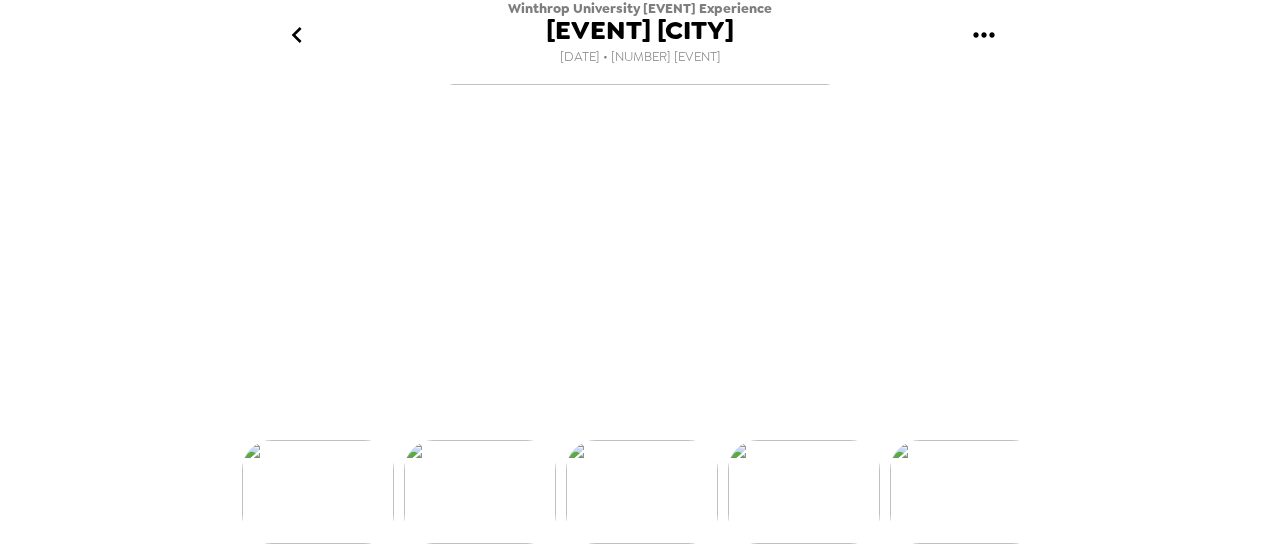scroll, scrollTop: 0, scrollLeft: 6640, axis: horizontal 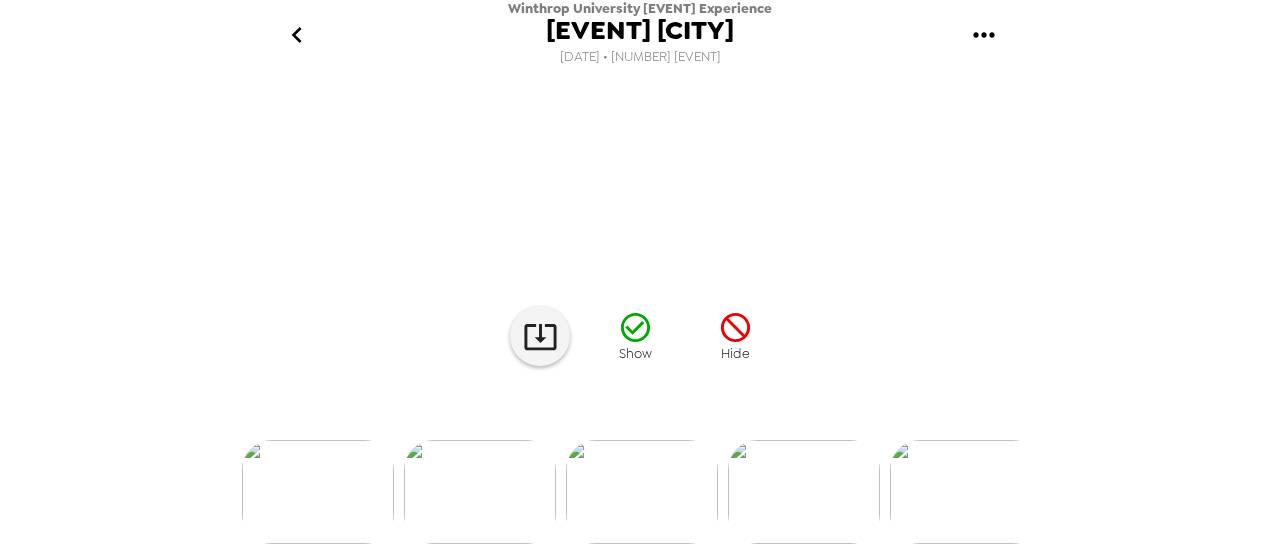 click at bounding box center (804, 492) 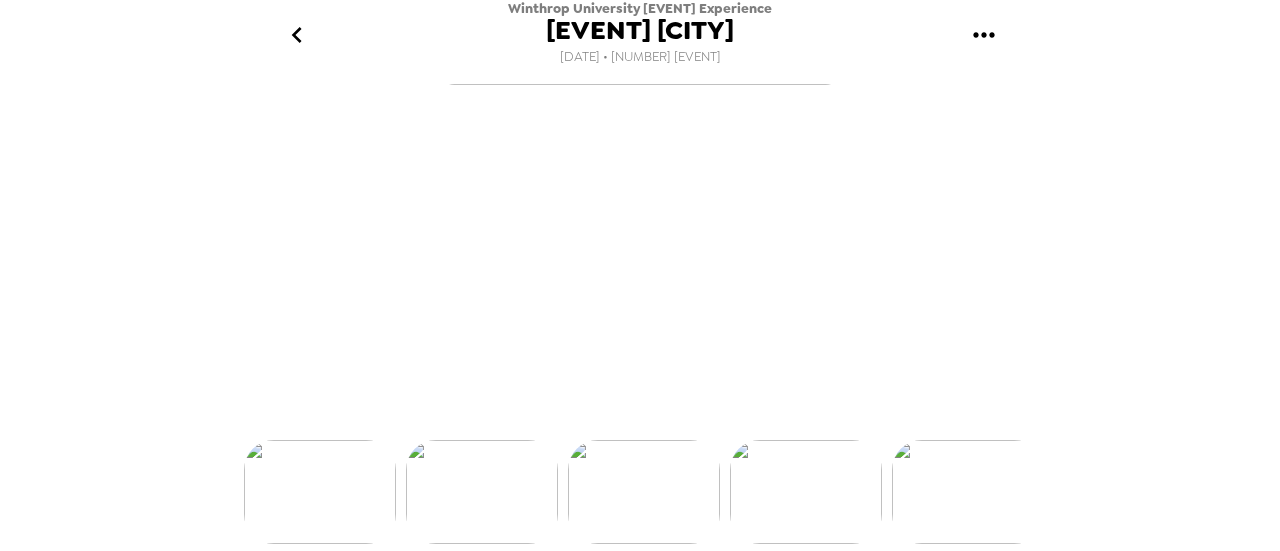 scroll, scrollTop: 0, scrollLeft: 6802, axis: horizontal 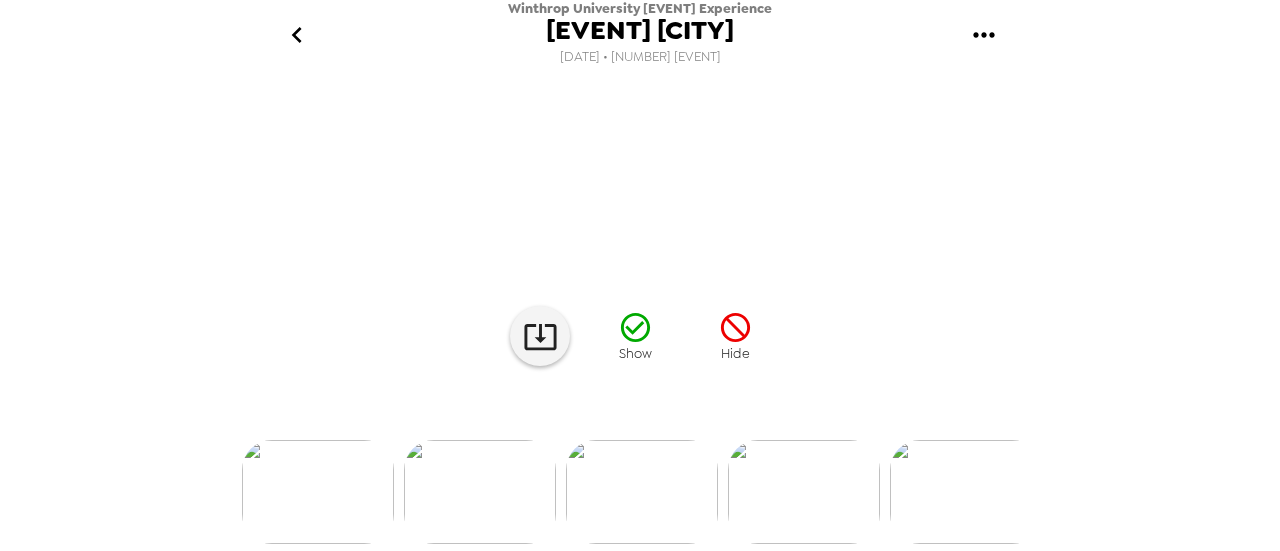 click at bounding box center (804, 492) 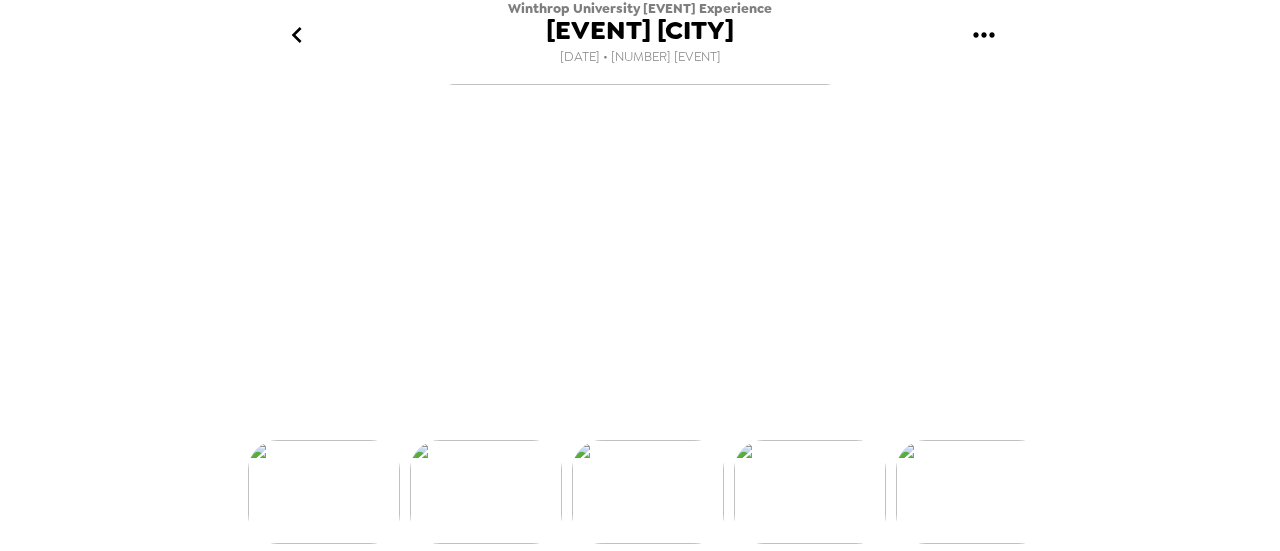 scroll, scrollTop: 0, scrollLeft: 6964, axis: horizontal 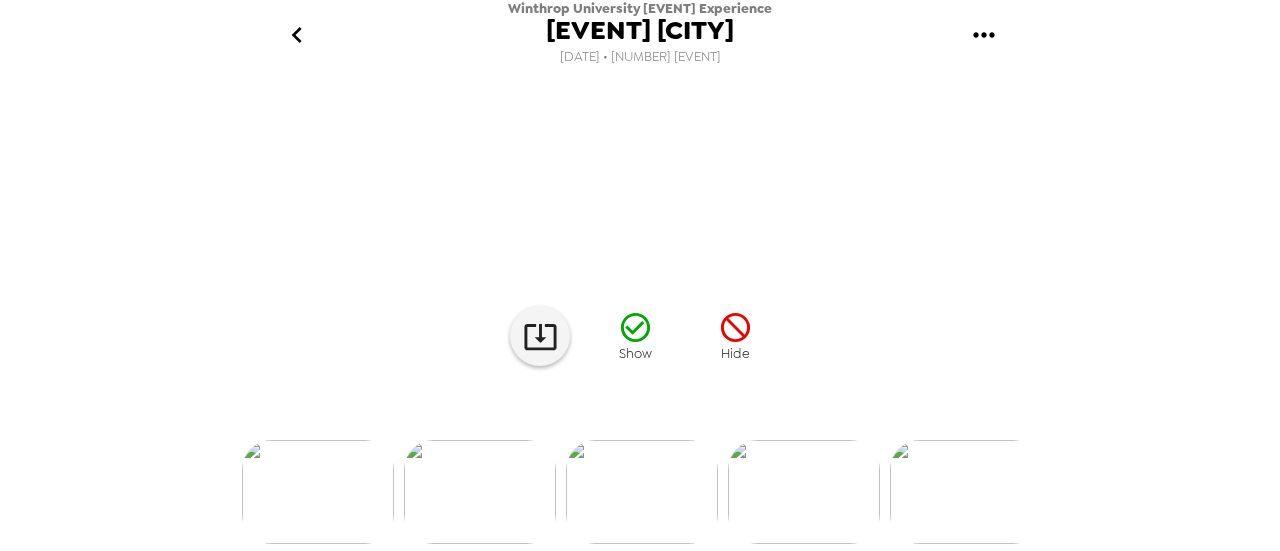 click at bounding box center (804, 492) 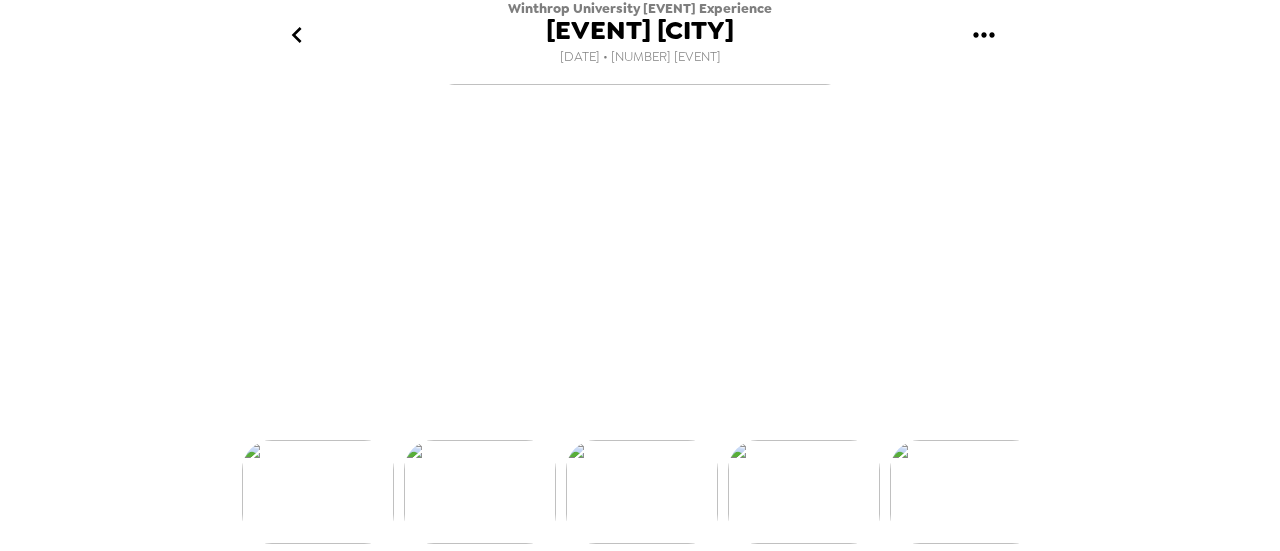 scroll, scrollTop: 230, scrollLeft: 0, axis: vertical 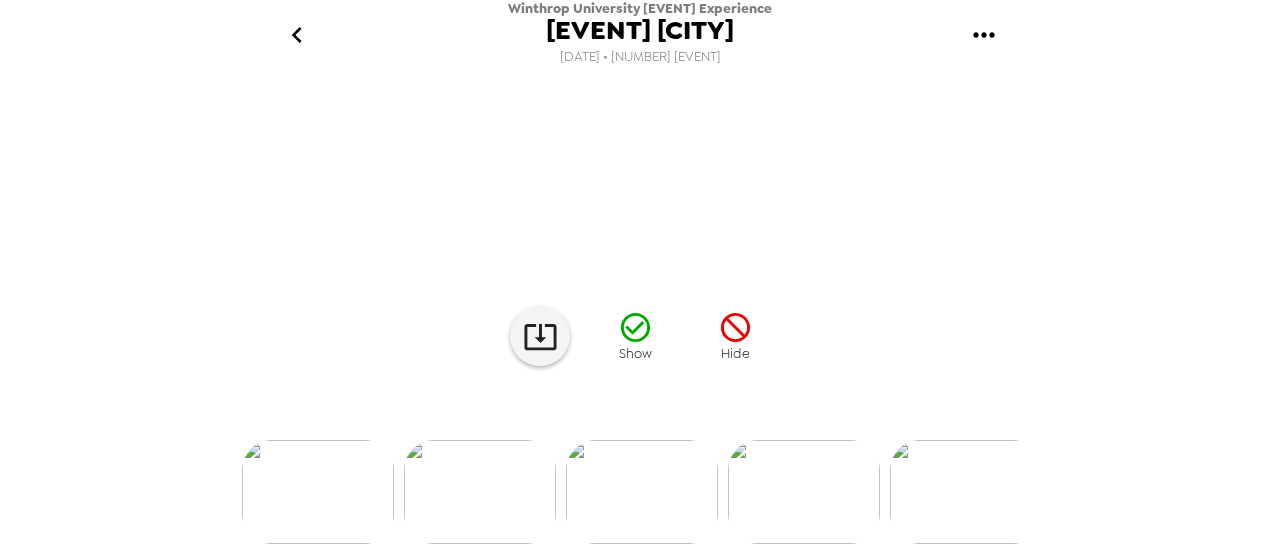 click at bounding box center [804, 492] 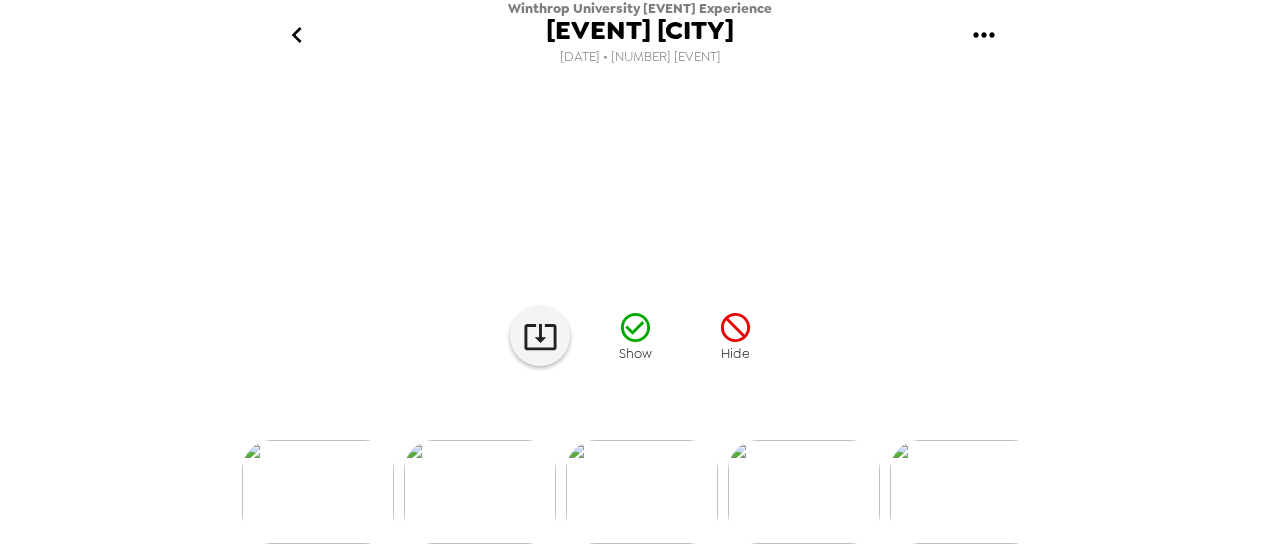 click at bounding box center (966, 492) 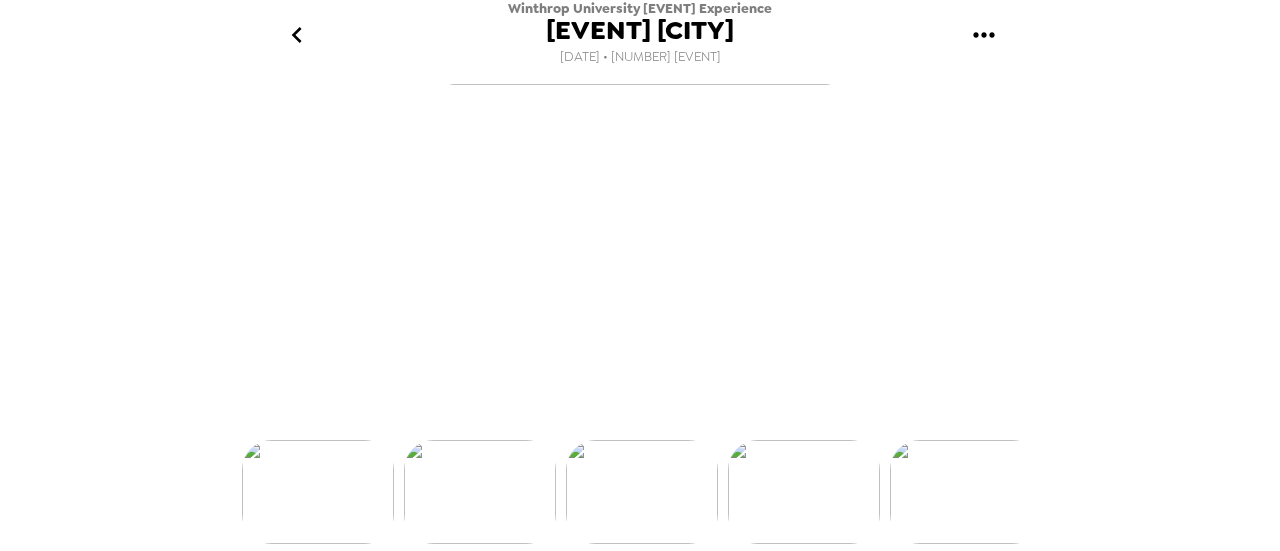 scroll, scrollTop: 230, scrollLeft: 0, axis: vertical 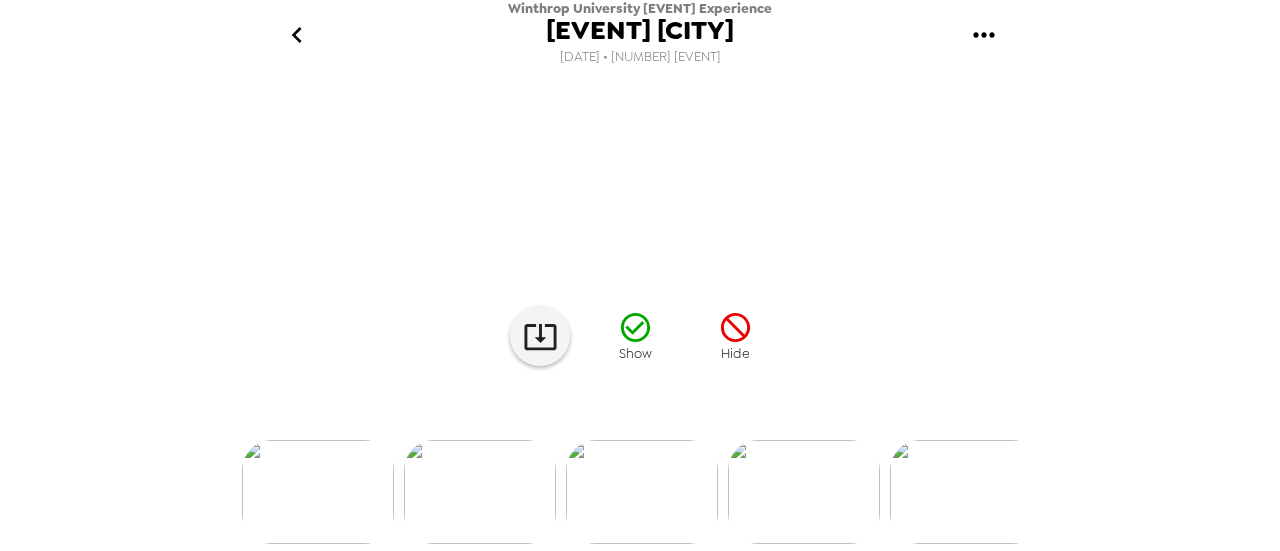click at bounding box center [966, 492] 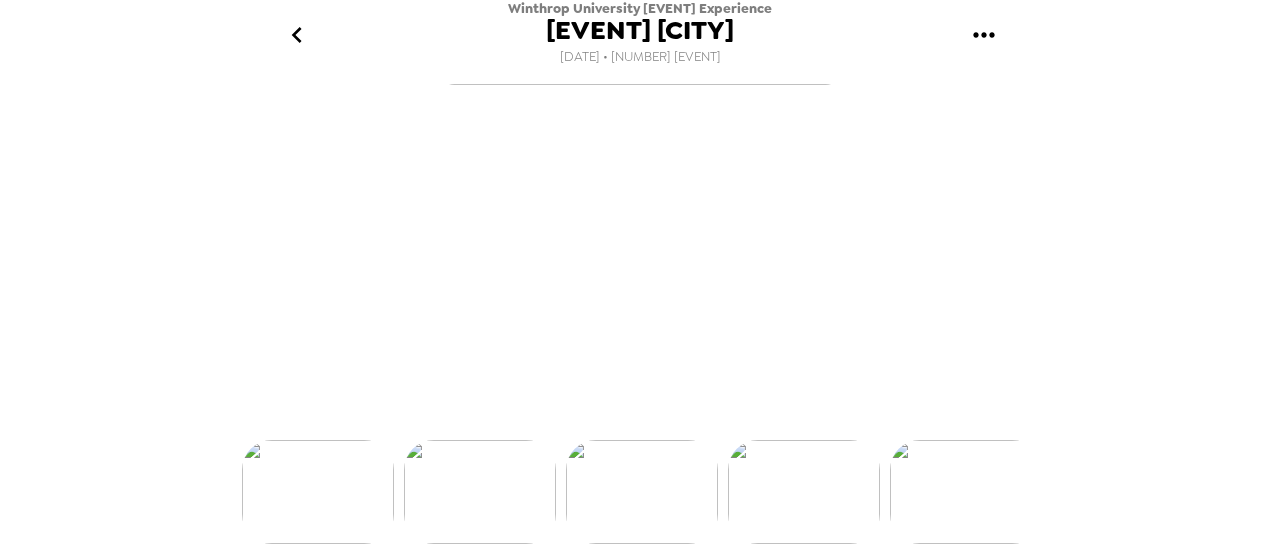 scroll, scrollTop: 230, scrollLeft: 0, axis: vertical 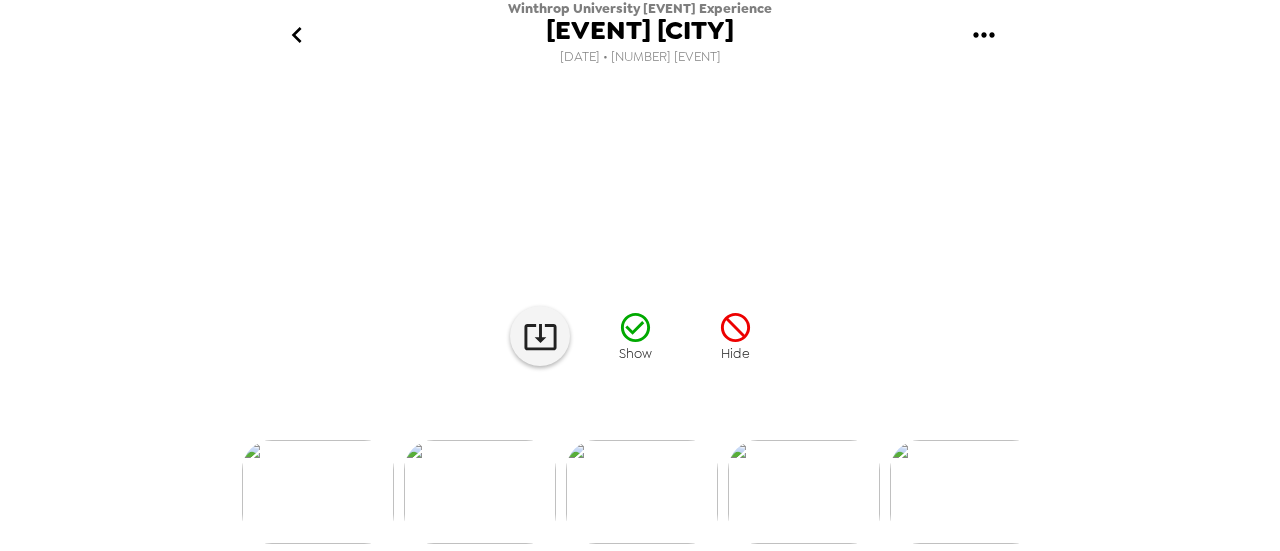 click at bounding box center [640, 459] 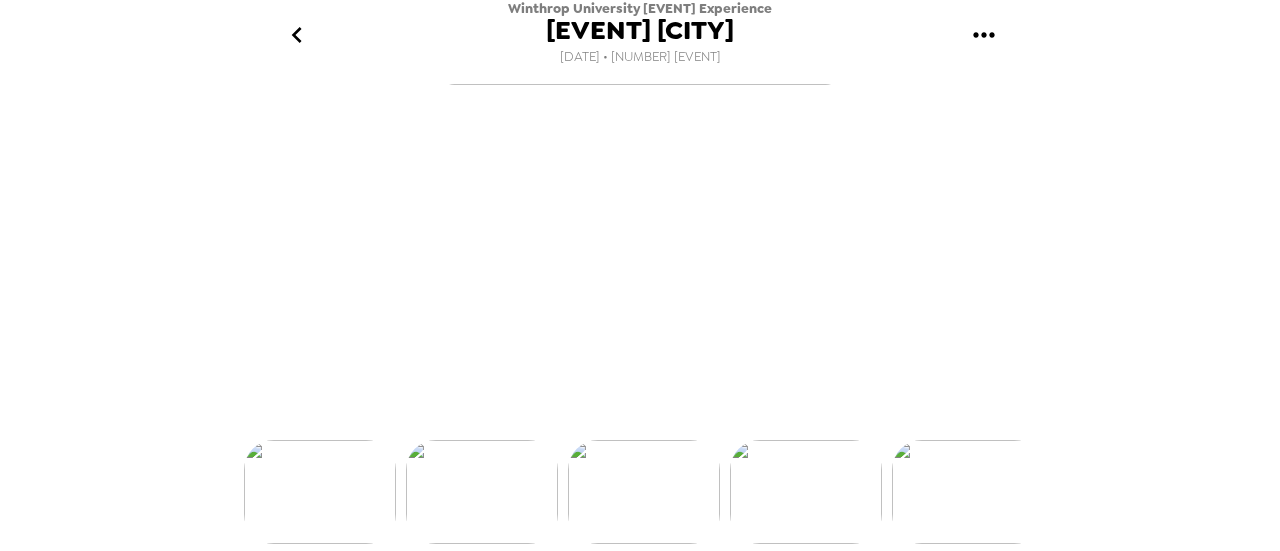 scroll, scrollTop: 0, scrollLeft: 8260, axis: horizontal 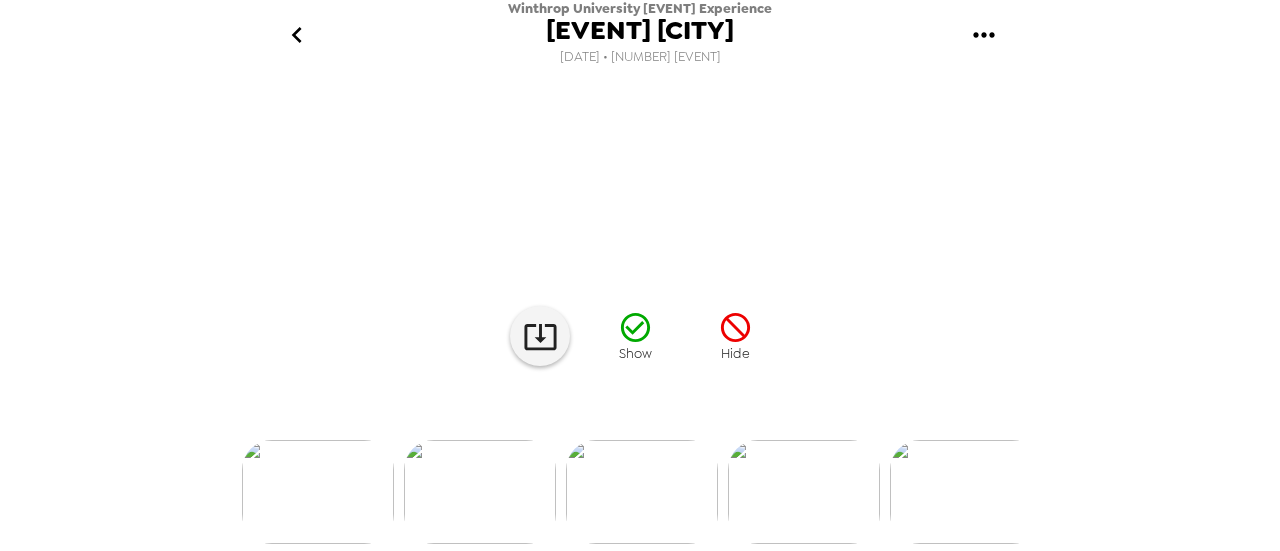 click at bounding box center (966, 492) 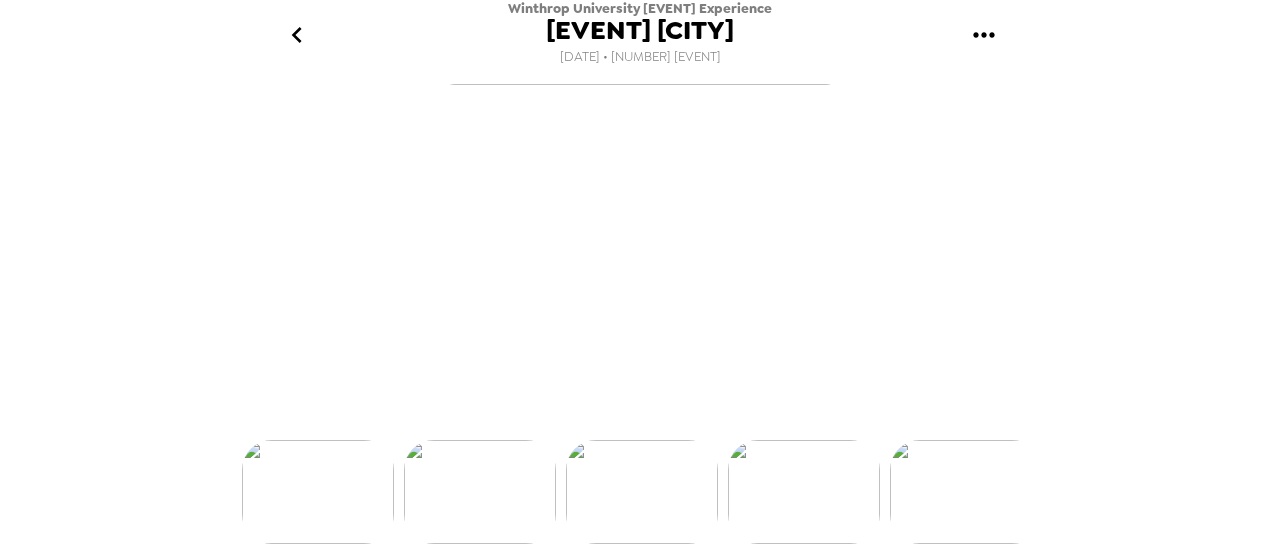 scroll, scrollTop: 230, scrollLeft: 0, axis: vertical 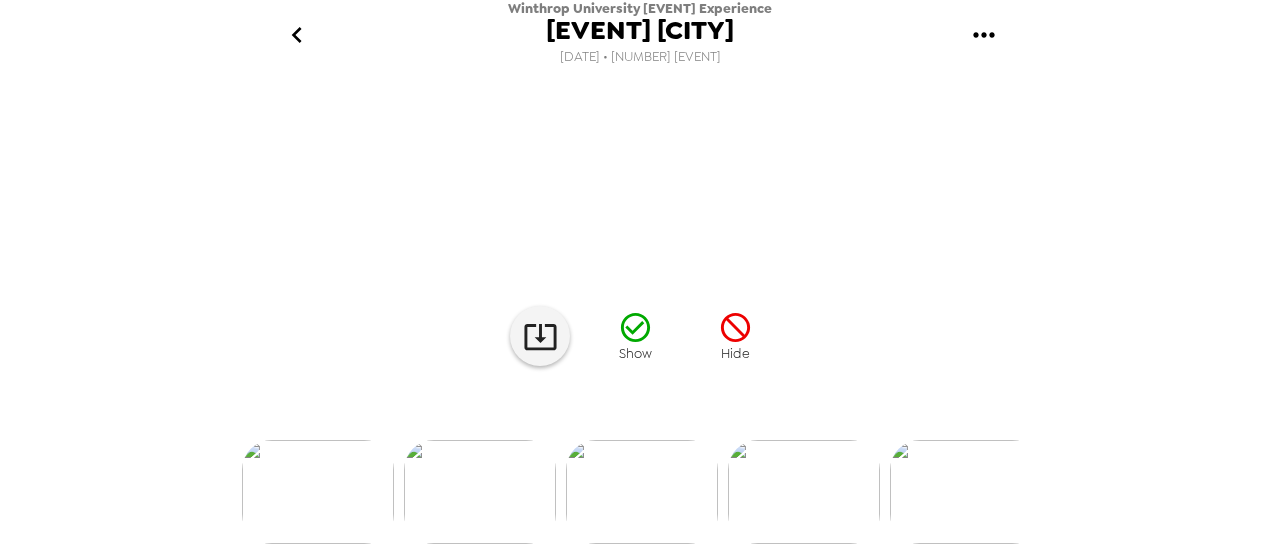 click at bounding box center [966, 492] 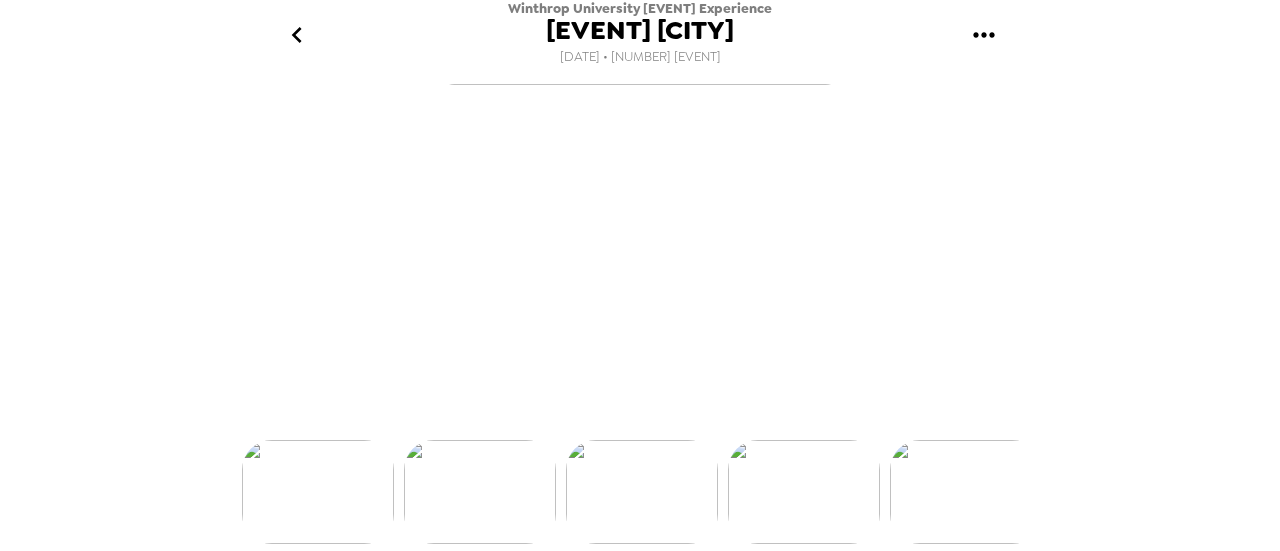 scroll, scrollTop: 230, scrollLeft: 0, axis: vertical 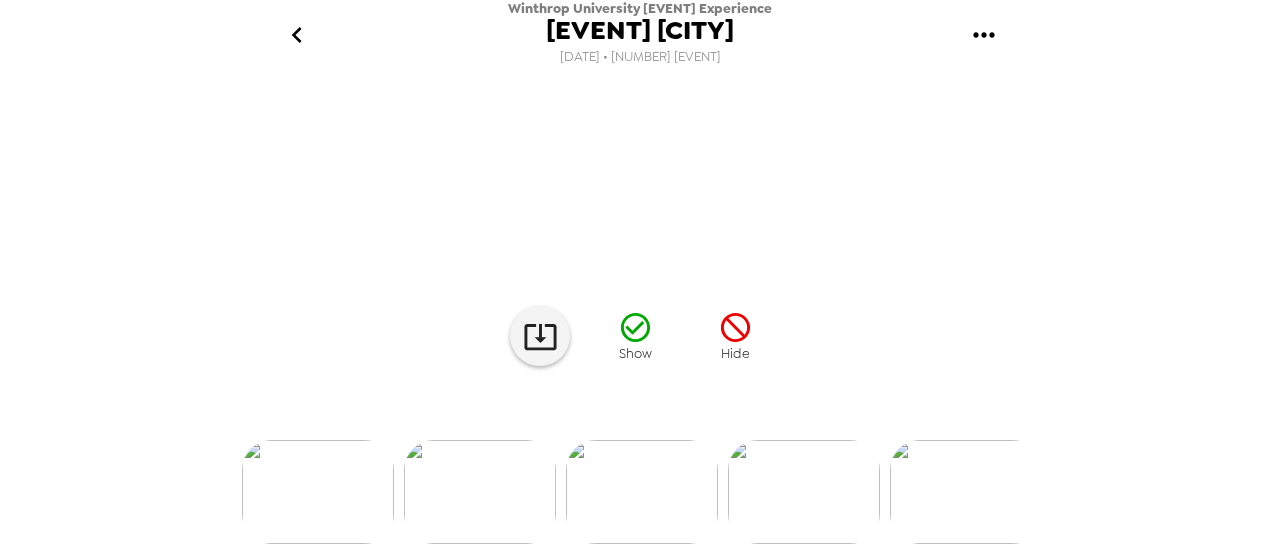 click at bounding box center [966, 492] 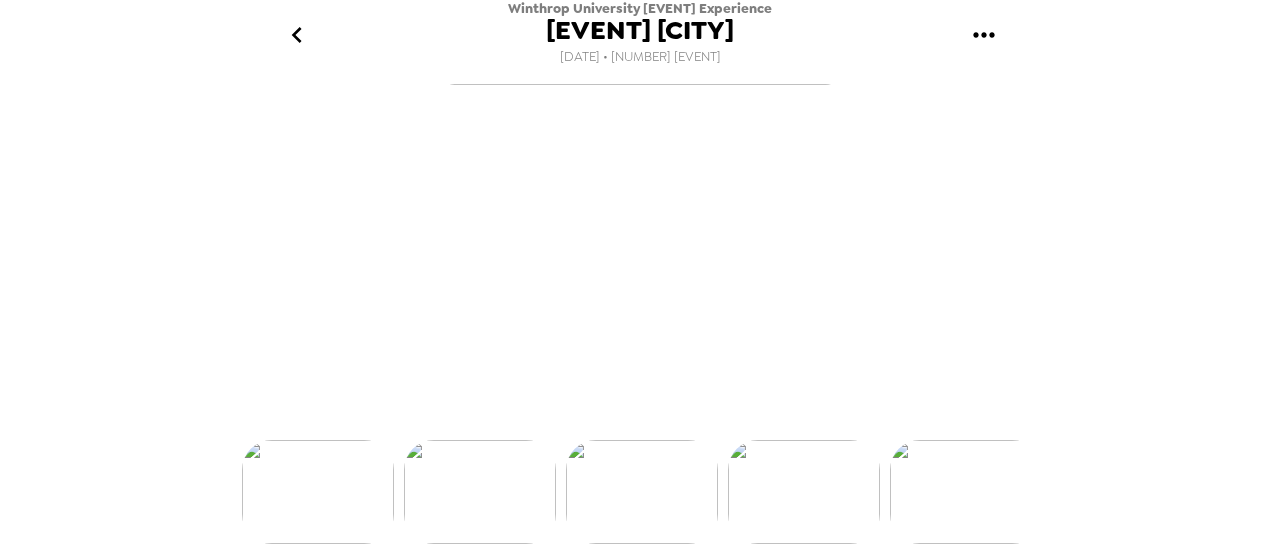 scroll, scrollTop: 230, scrollLeft: 0, axis: vertical 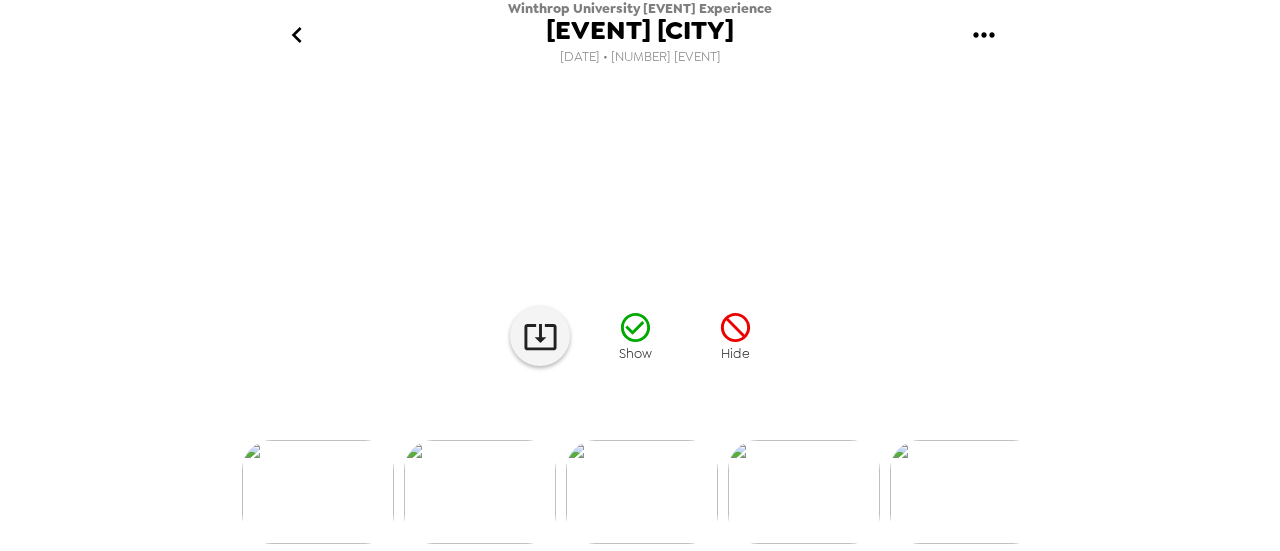 click at bounding box center [966, 492] 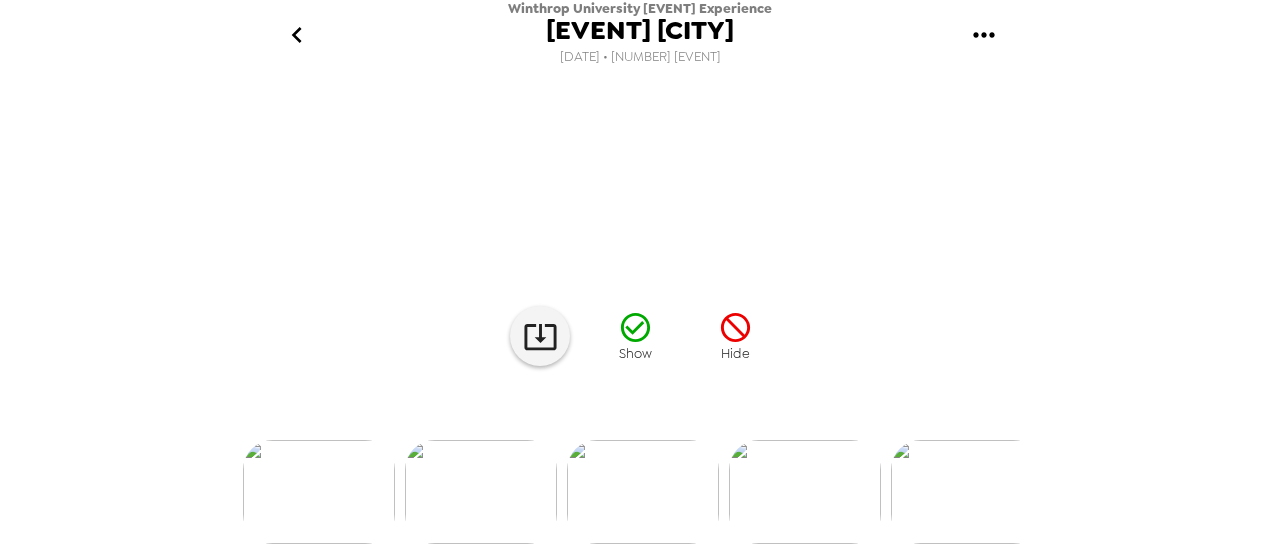 click at bounding box center [967, 492] 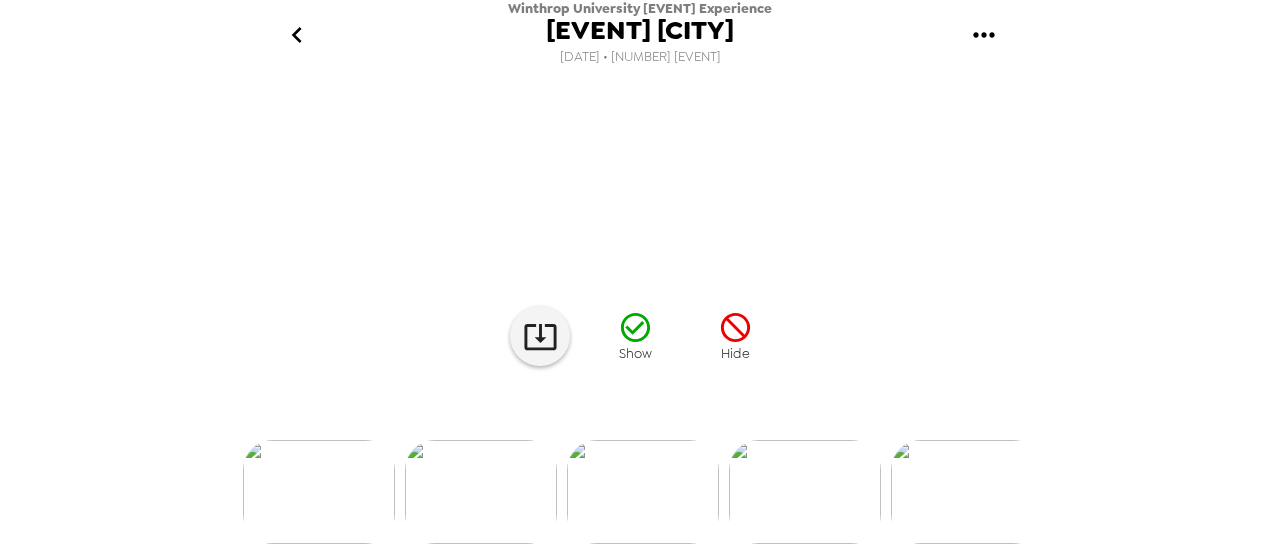 click at bounding box center [640, 459] 